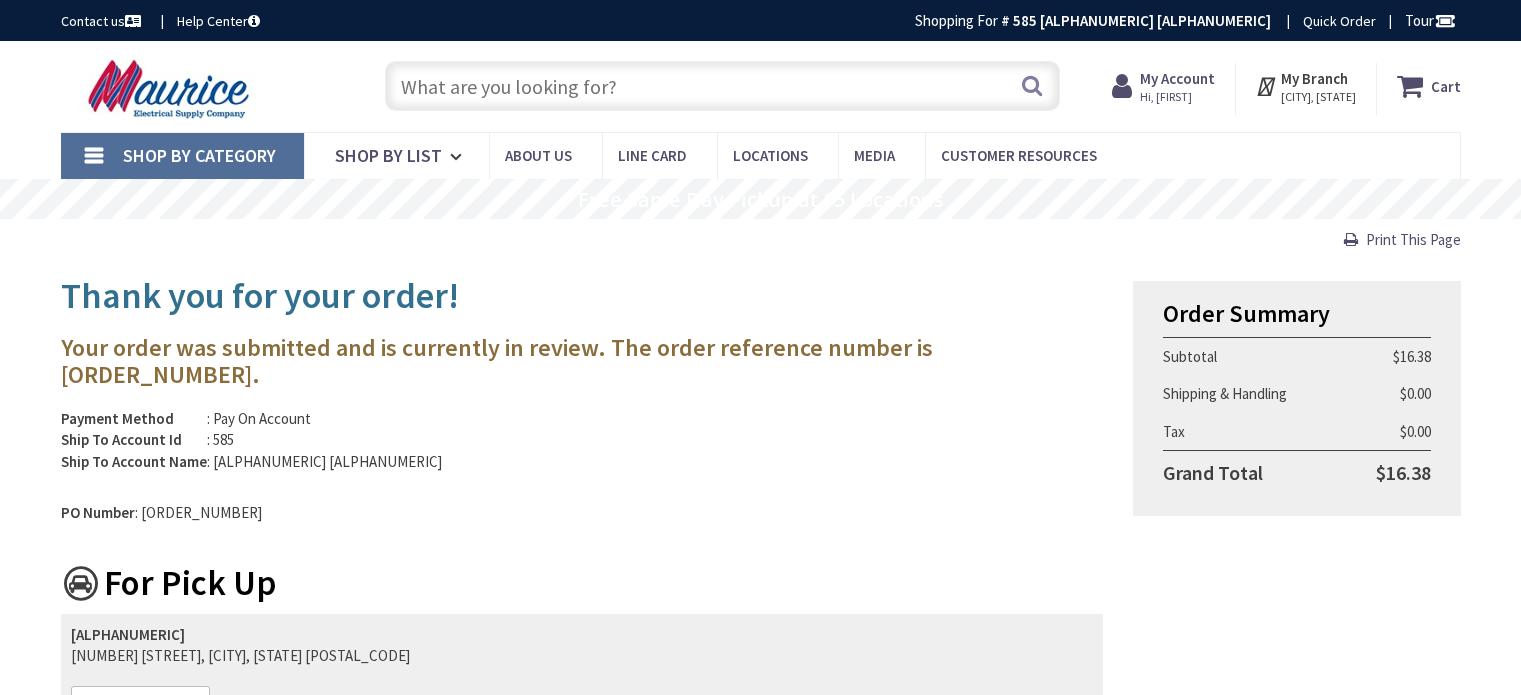 scroll, scrollTop: 0, scrollLeft: 0, axis: both 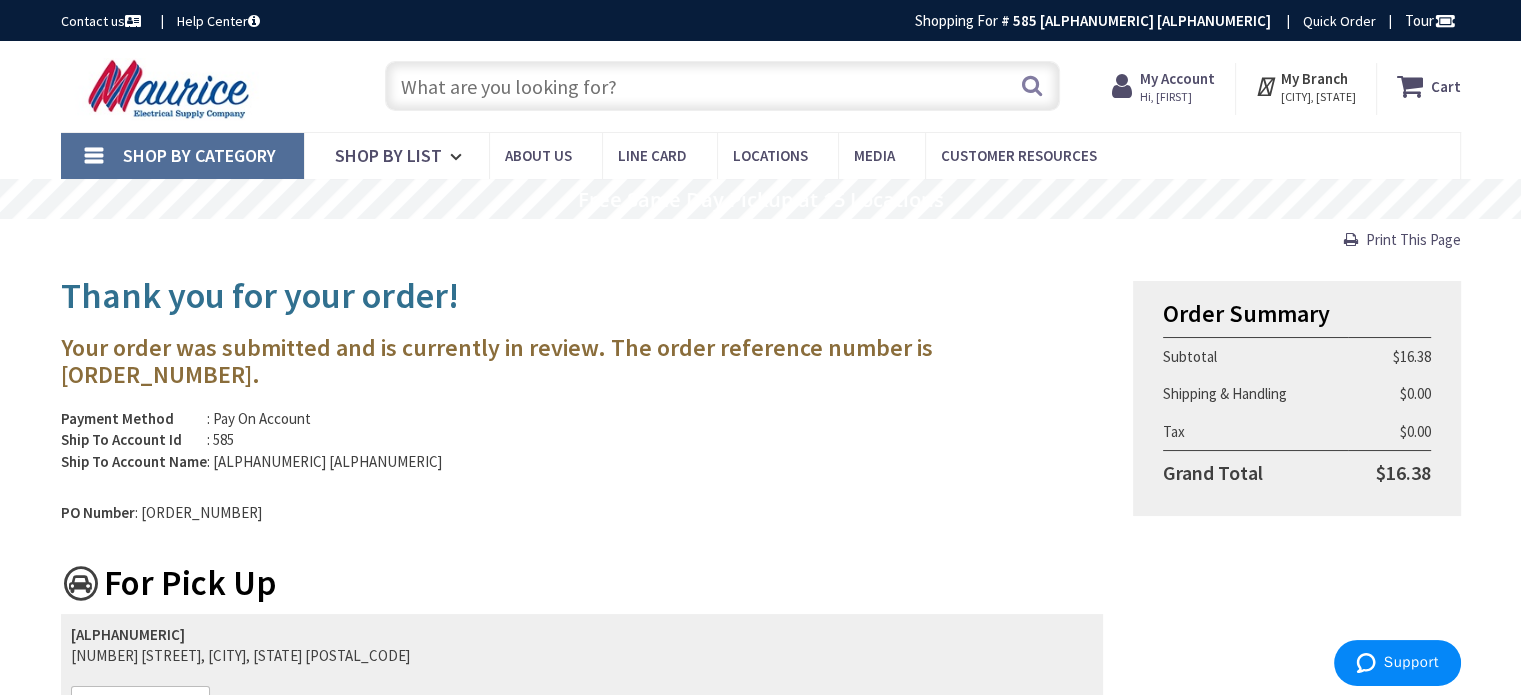 click at bounding box center [722, 86] 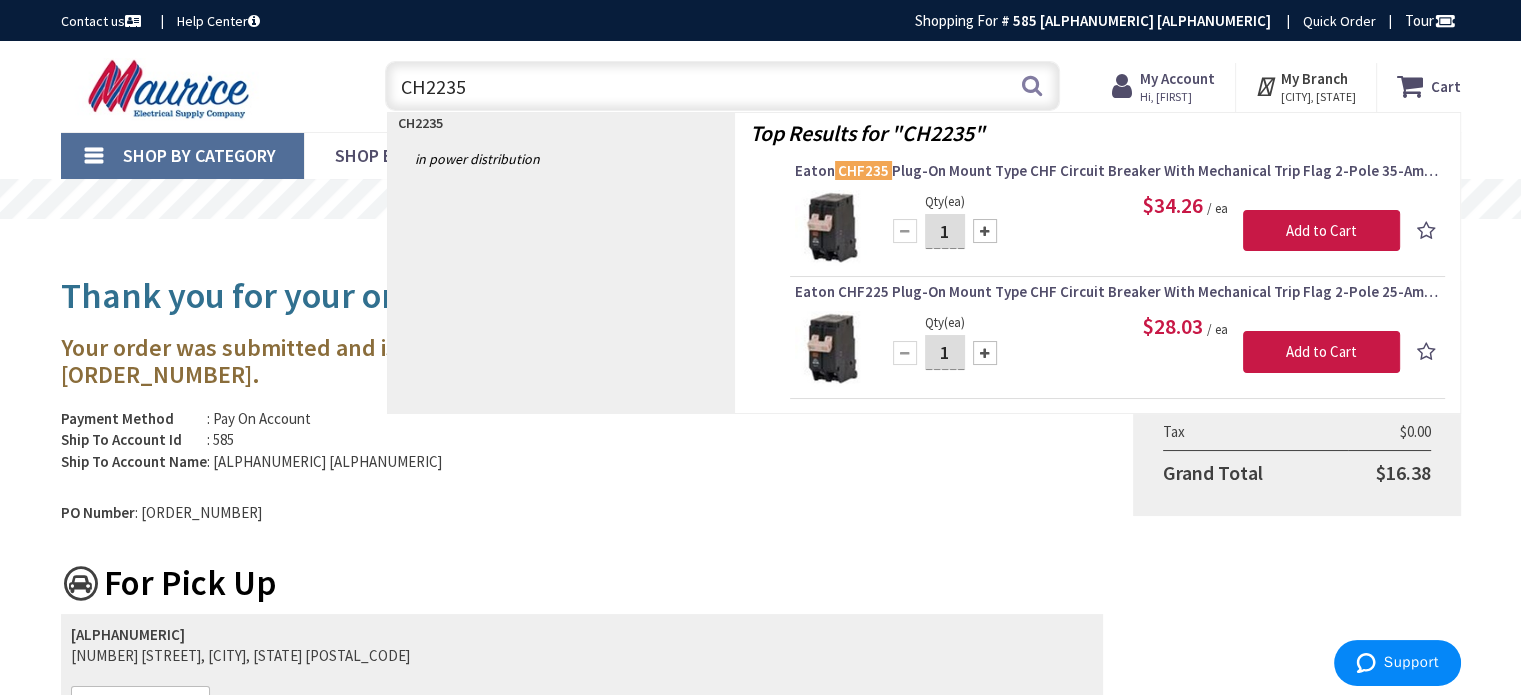 drag, startPoint x: 495, startPoint y: 92, endPoint x: 364, endPoint y: 87, distance: 131.09538 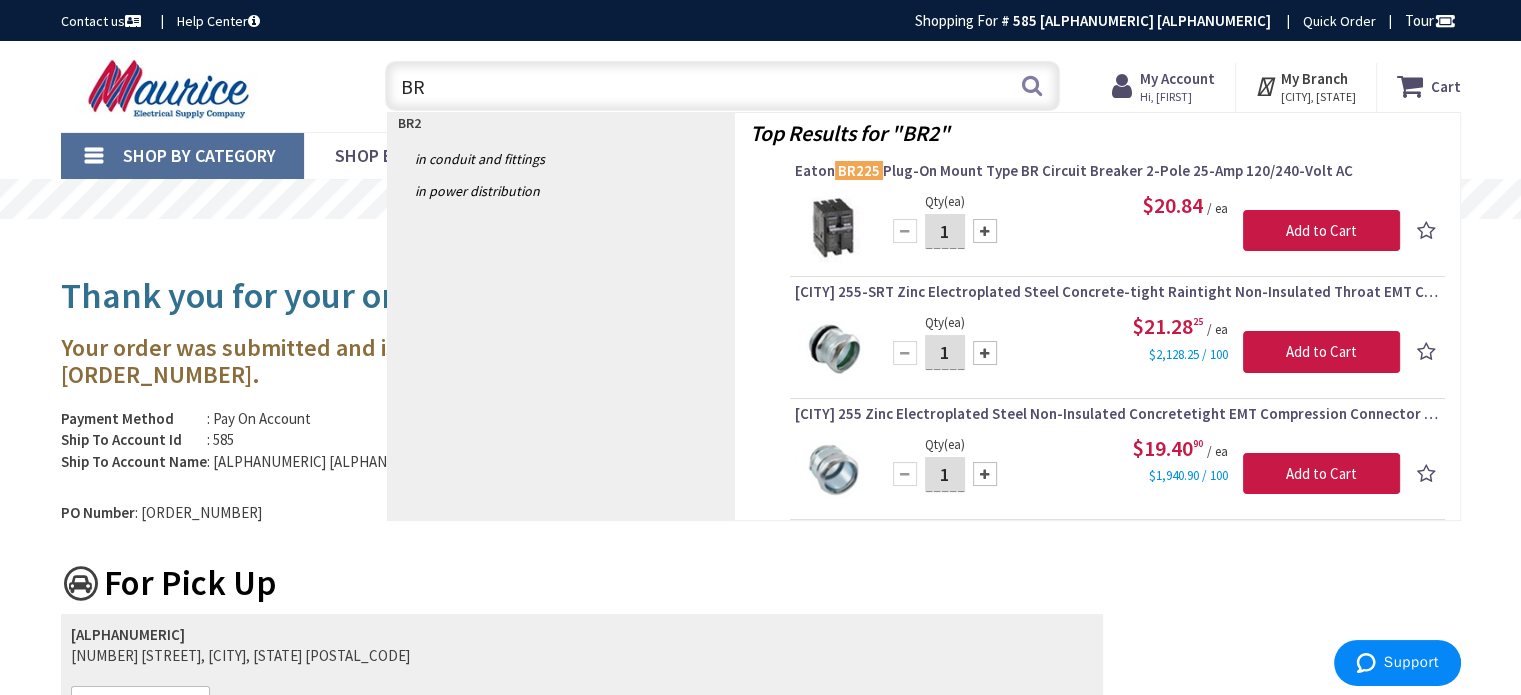 type on "B" 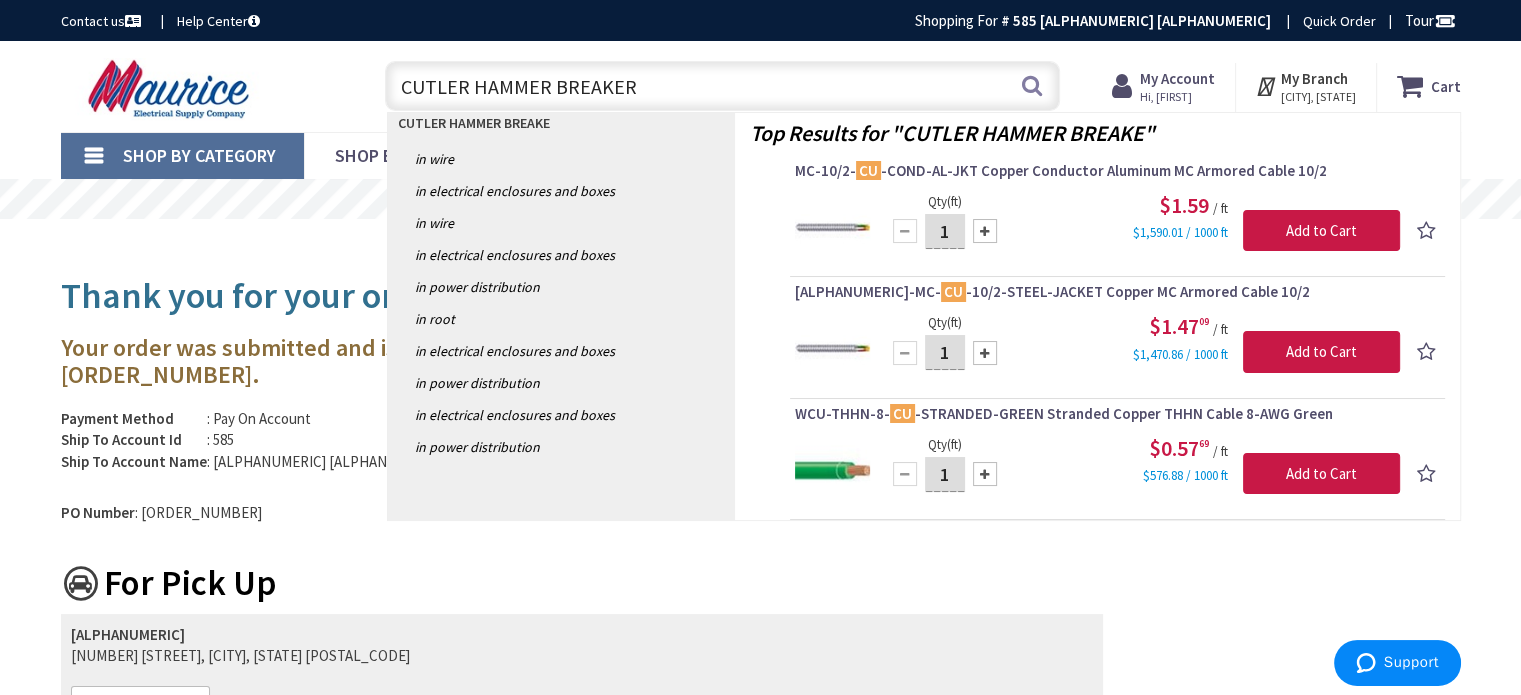 type on "CUTLER HAMMER BREAKERS" 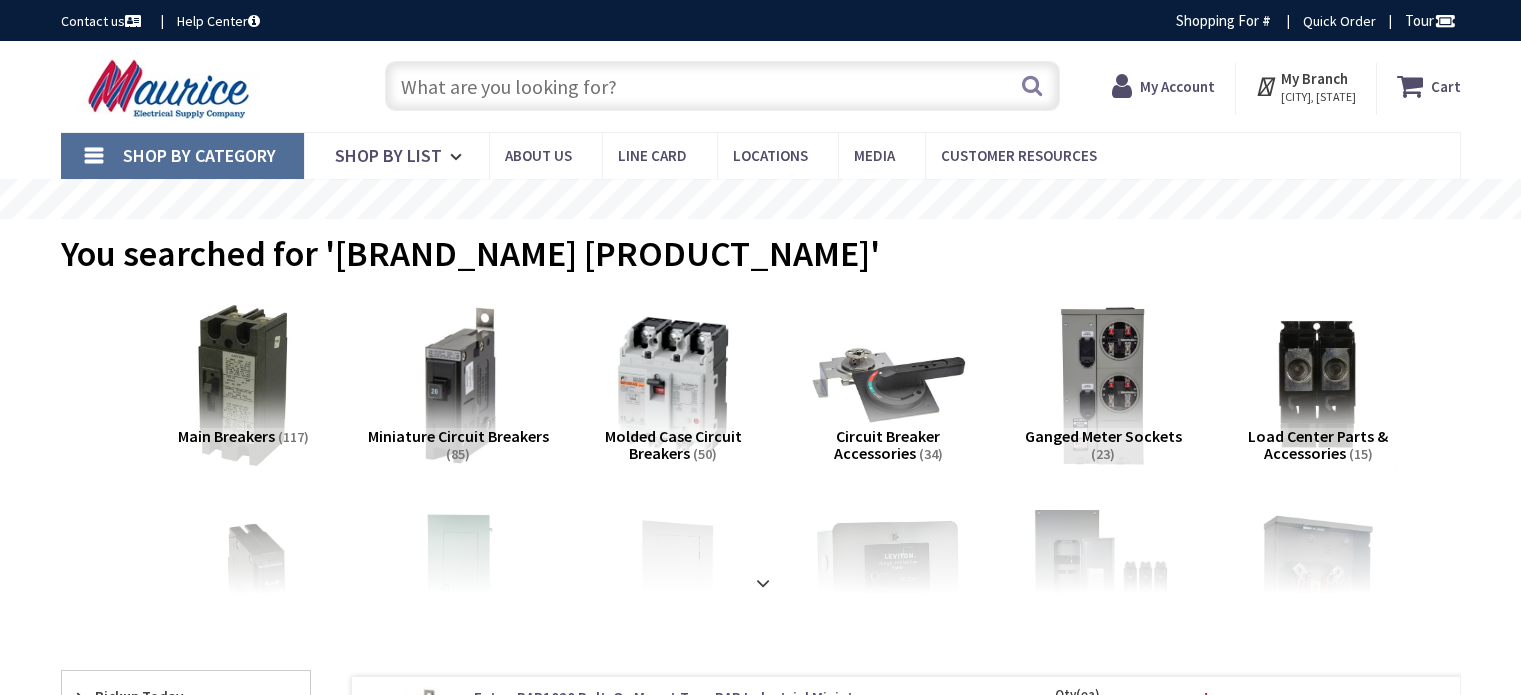 scroll, scrollTop: 0, scrollLeft: 0, axis: both 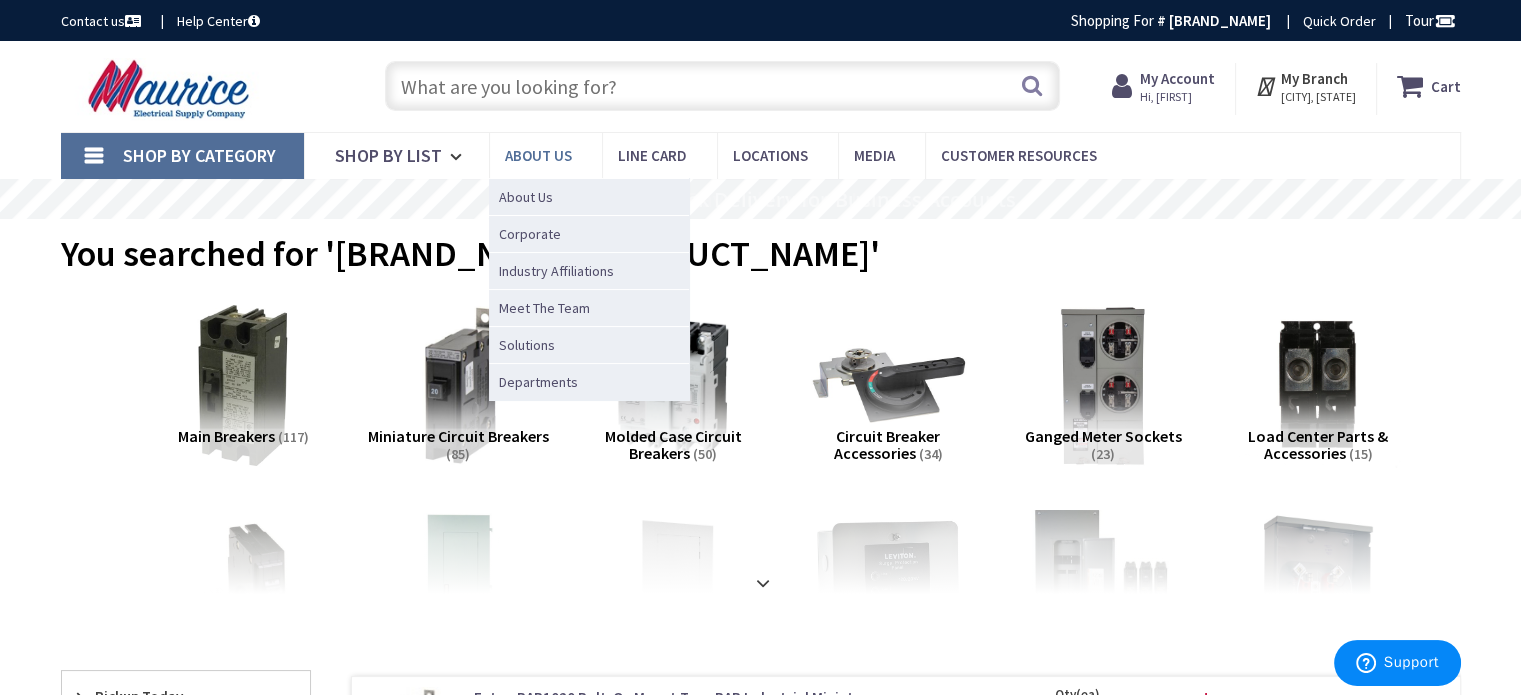 type on "[STREET], [CITY], [STATE] [POSTAL_CODE], US" 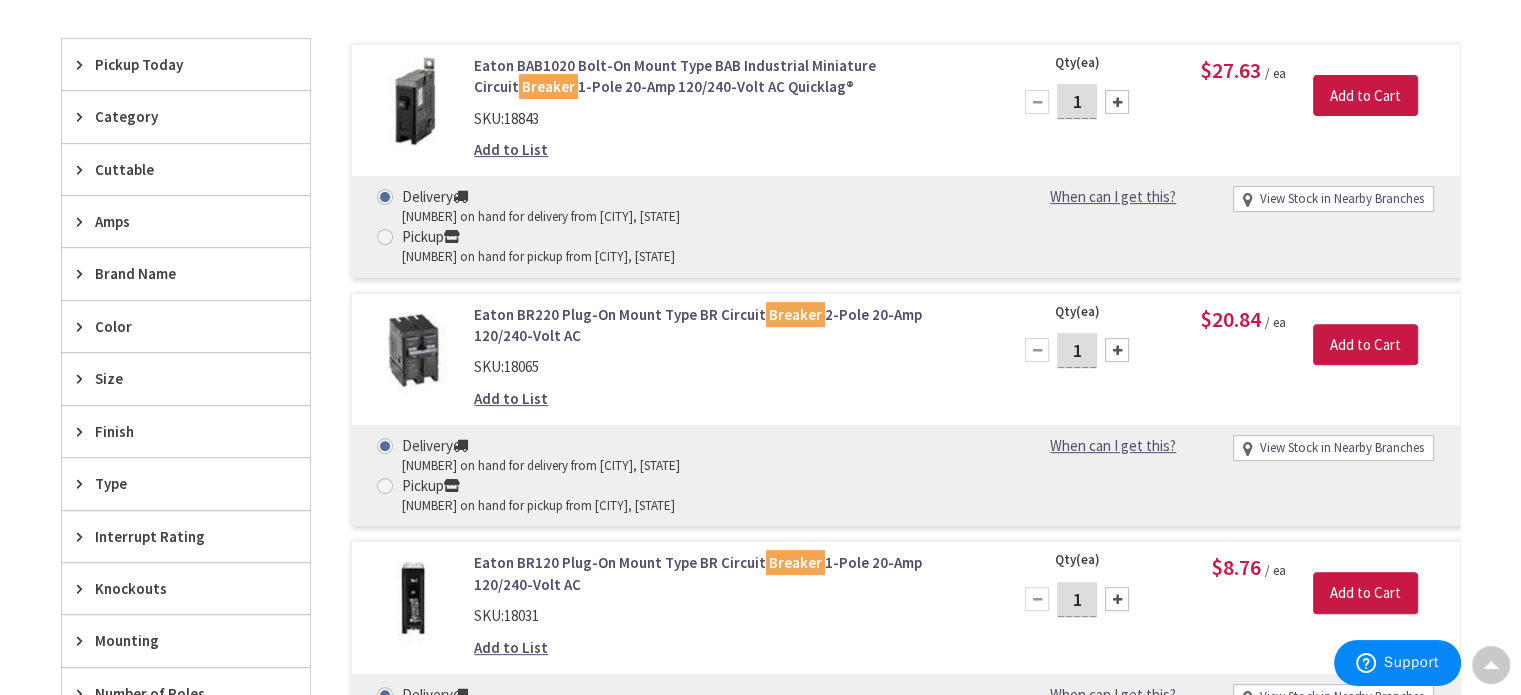 scroll, scrollTop: 600, scrollLeft: 0, axis: vertical 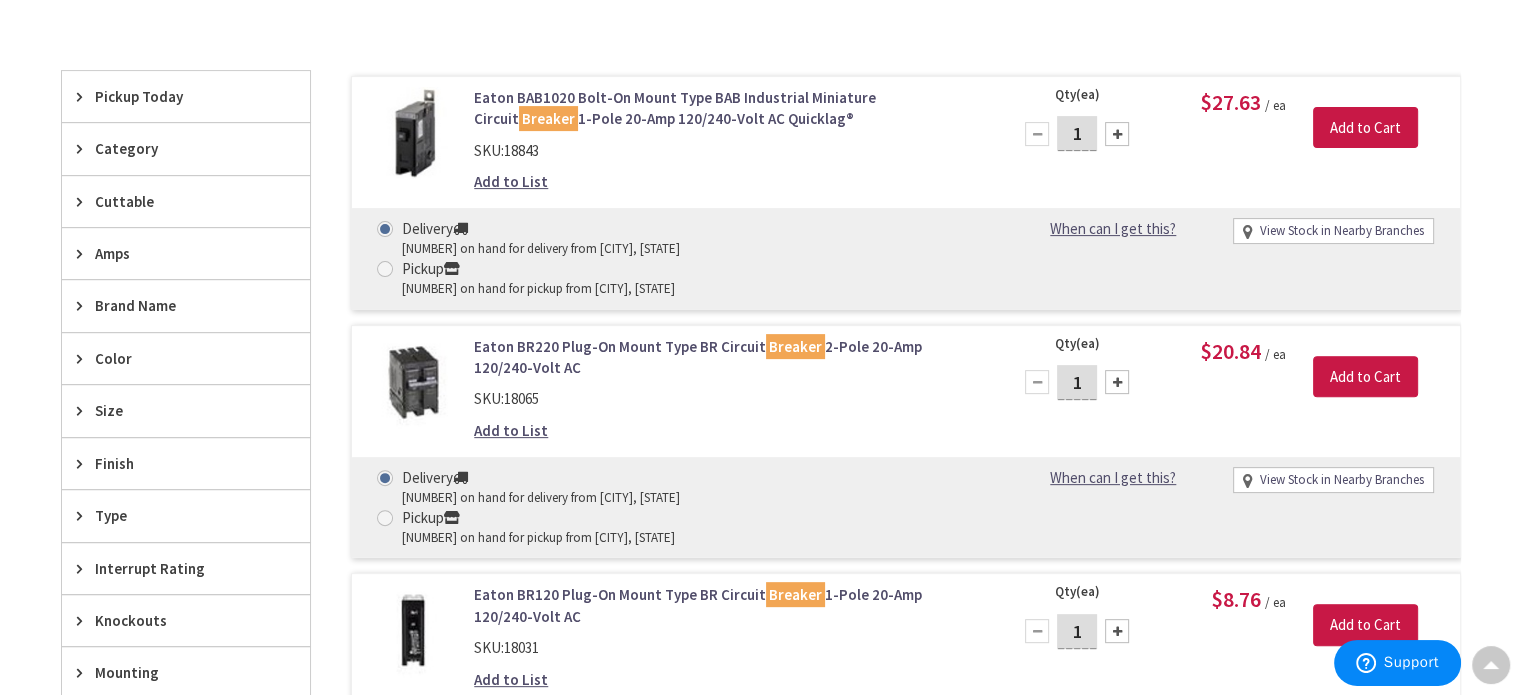 click on "Brand Name" at bounding box center (186, 305) 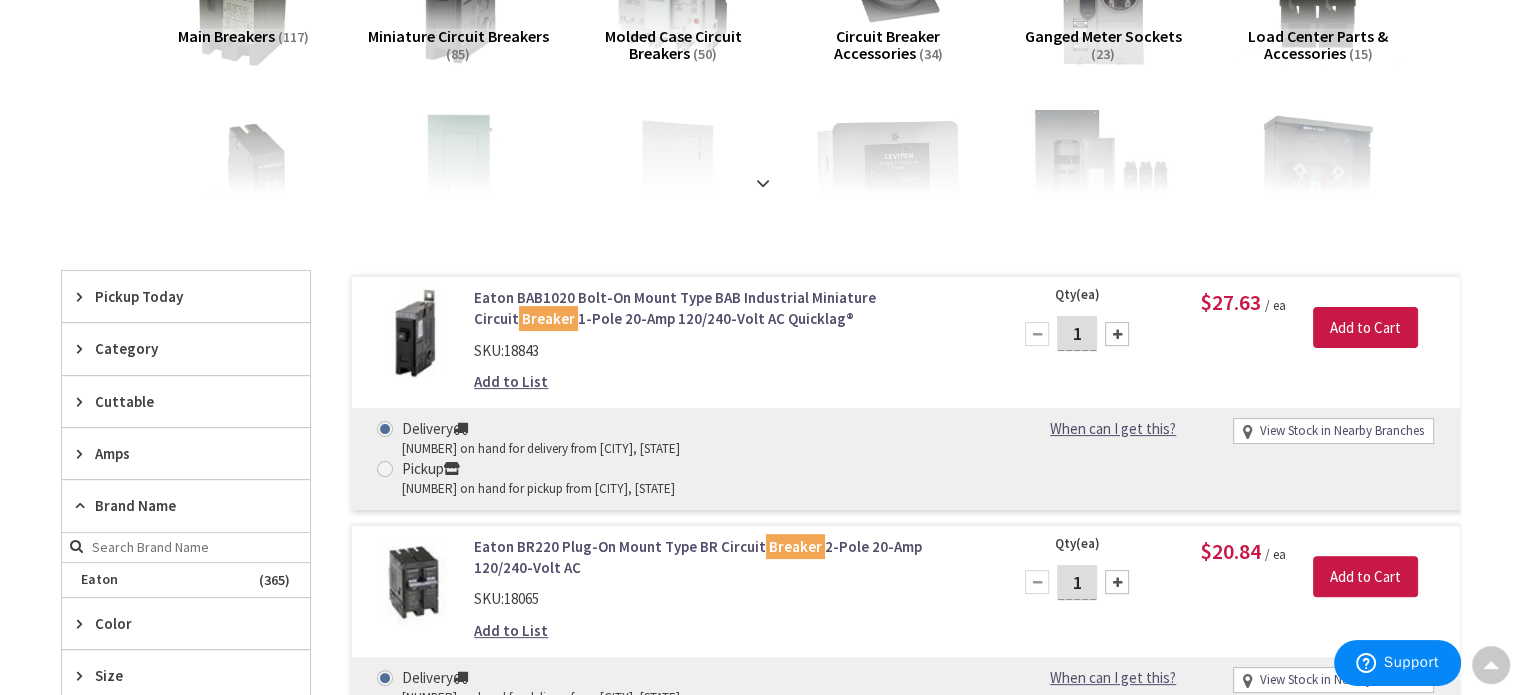 scroll, scrollTop: 0, scrollLeft: 0, axis: both 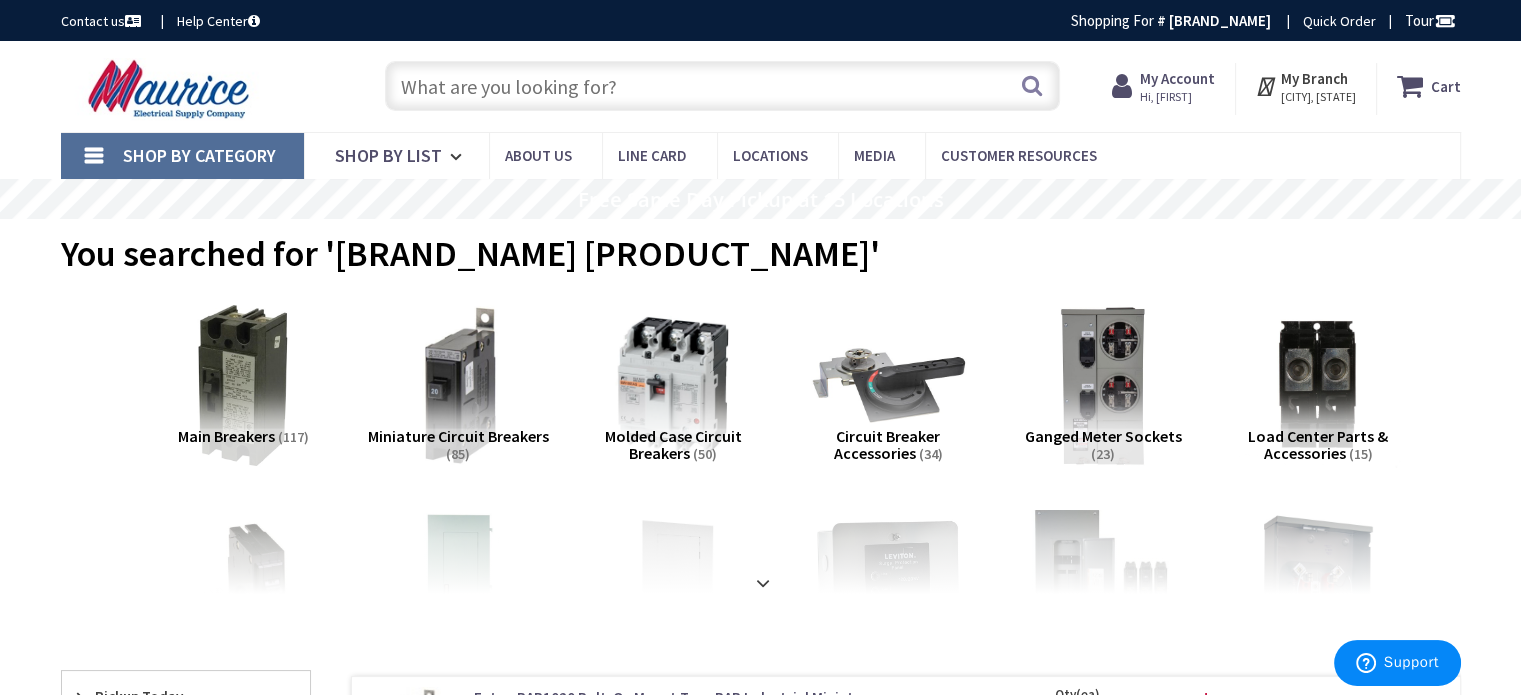 click at bounding box center [722, 86] 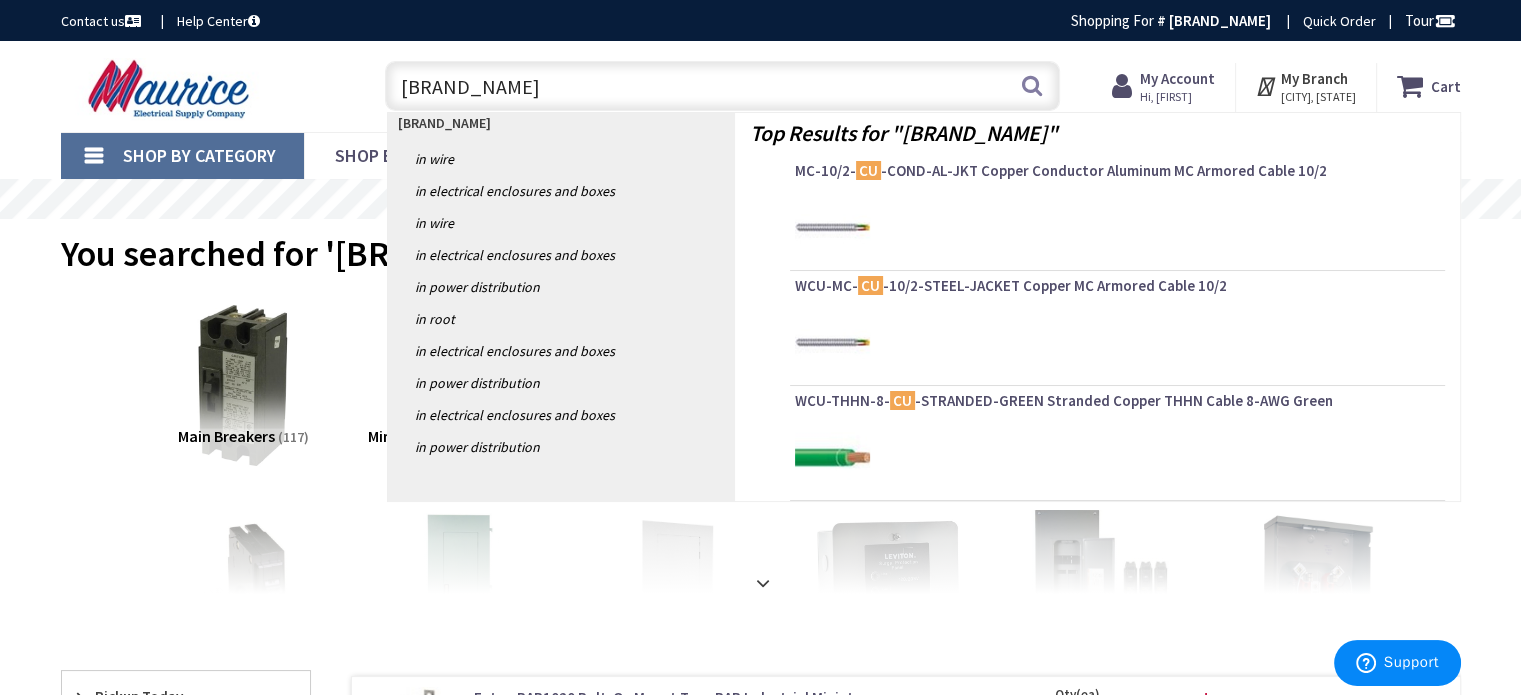 type on "CUTLER HAMMER" 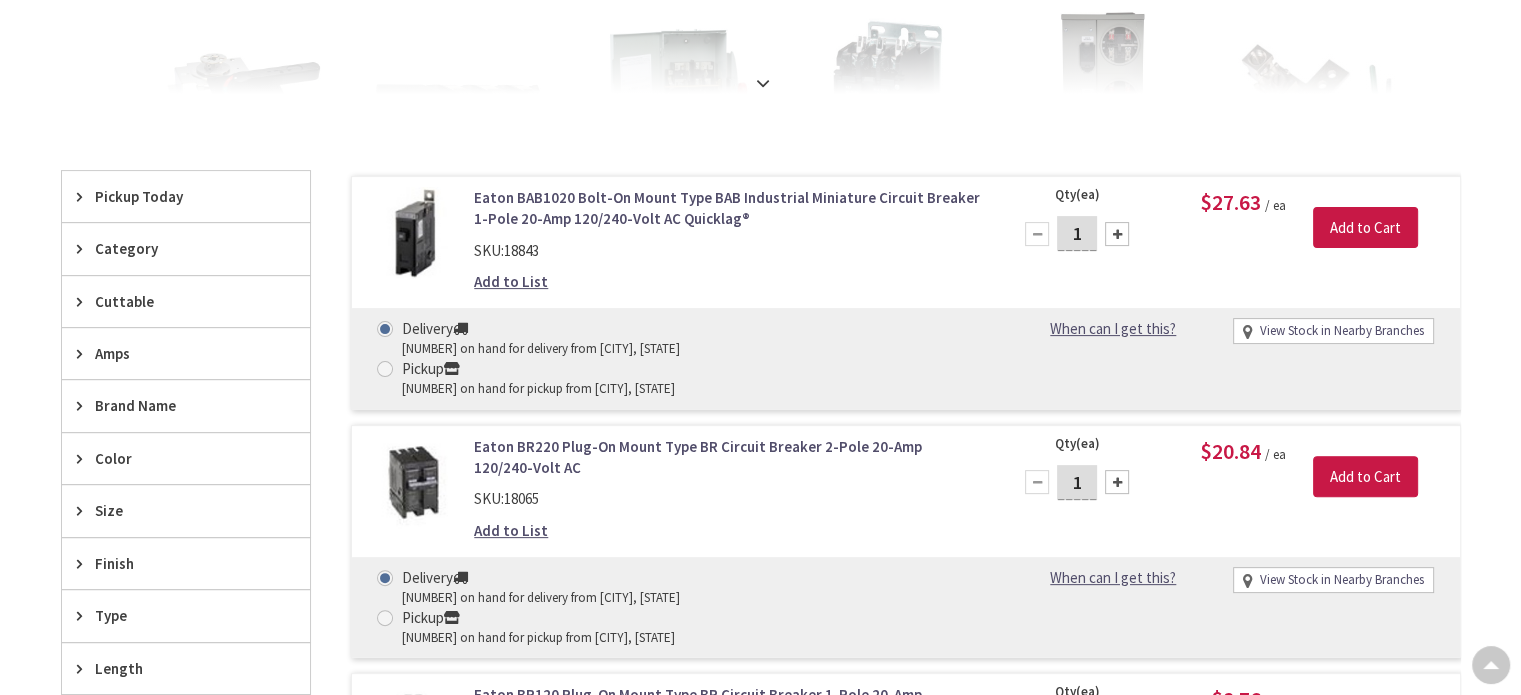scroll, scrollTop: 500, scrollLeft: 0, axis: vertical 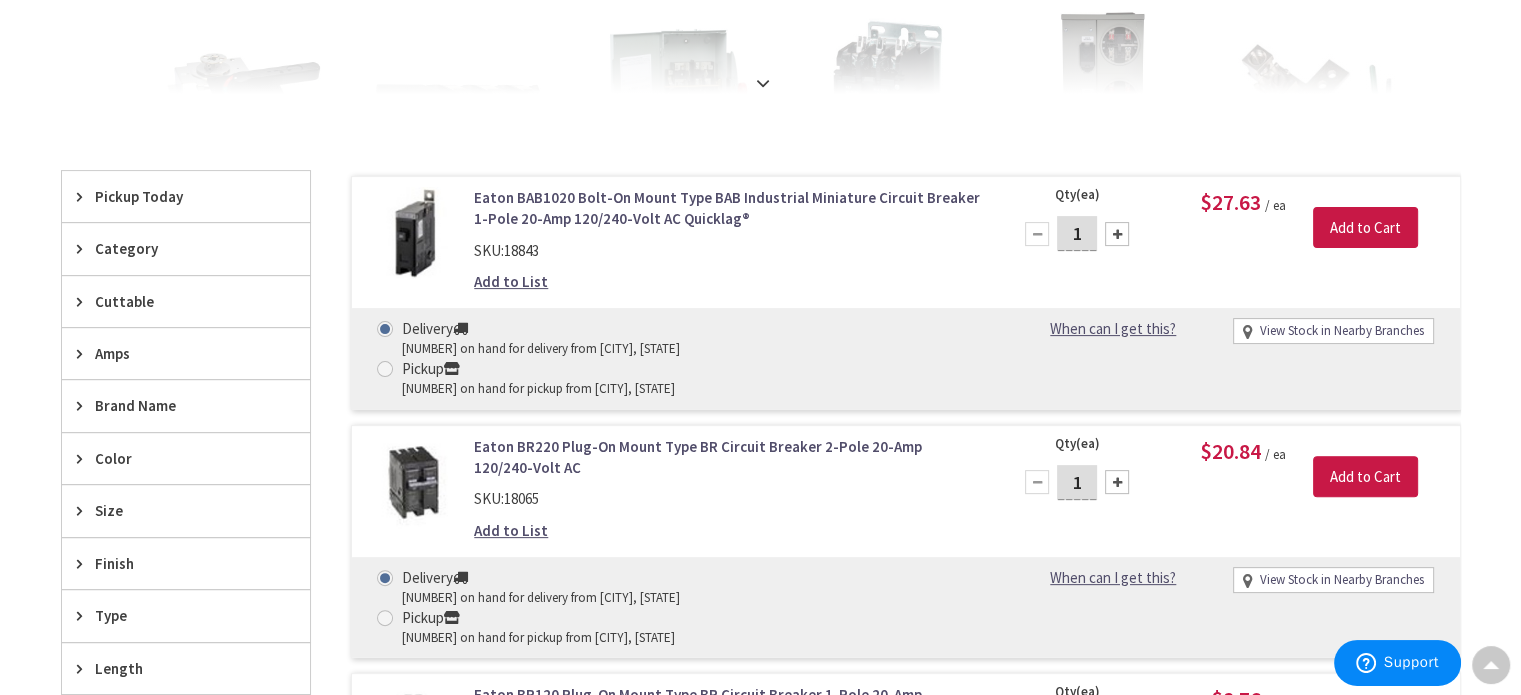 click on "Brand Name" at bounding box center (176, 405) 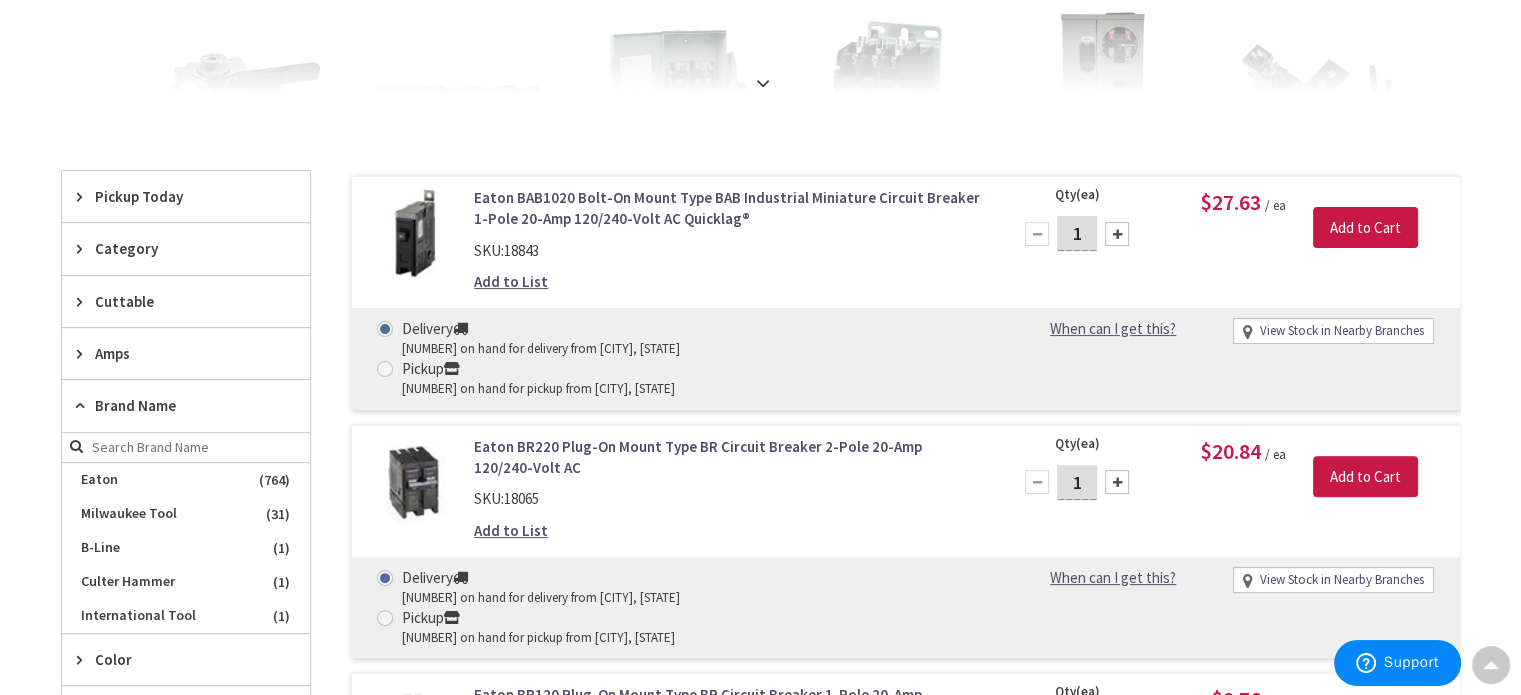 scroll, scrollTop: 600, scrollLeft: 0, axis: vertical 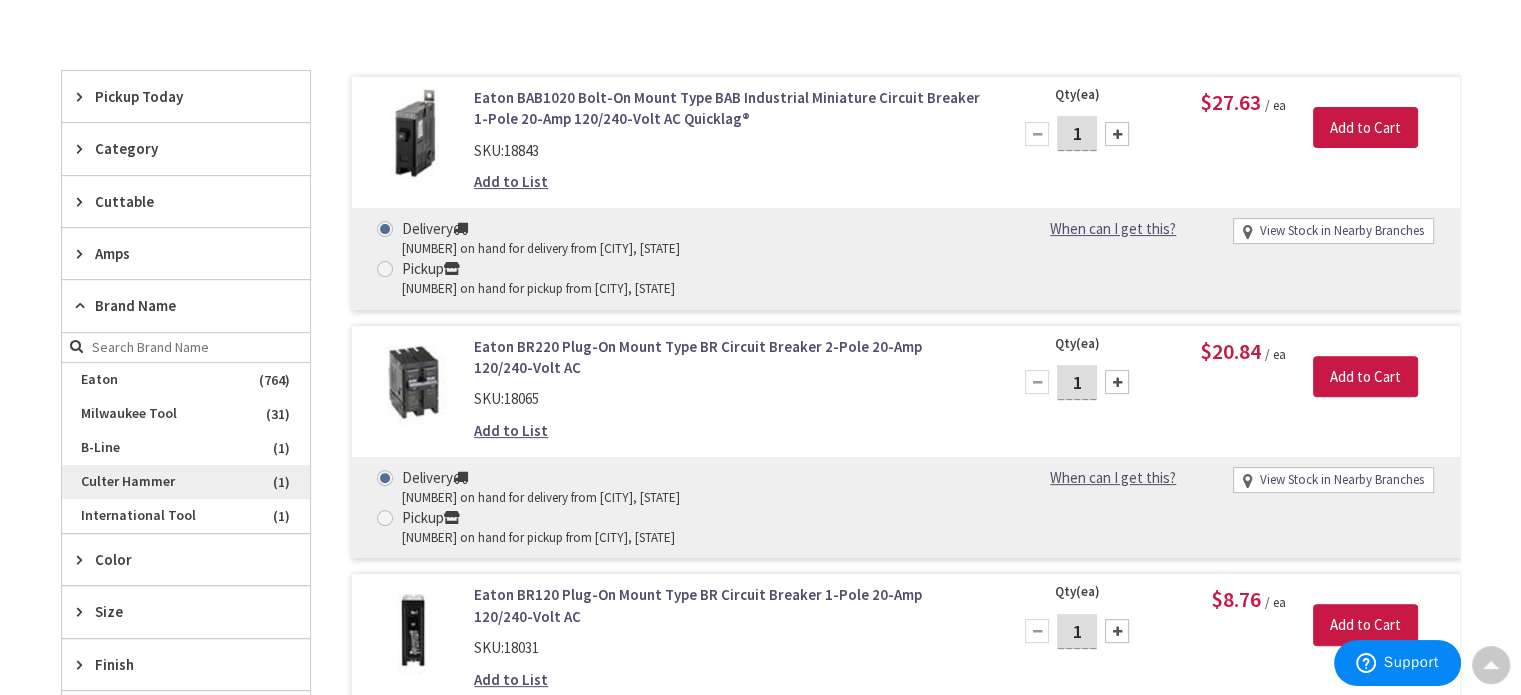 click on "Culter Hammer" at bounding box center (186, 482) 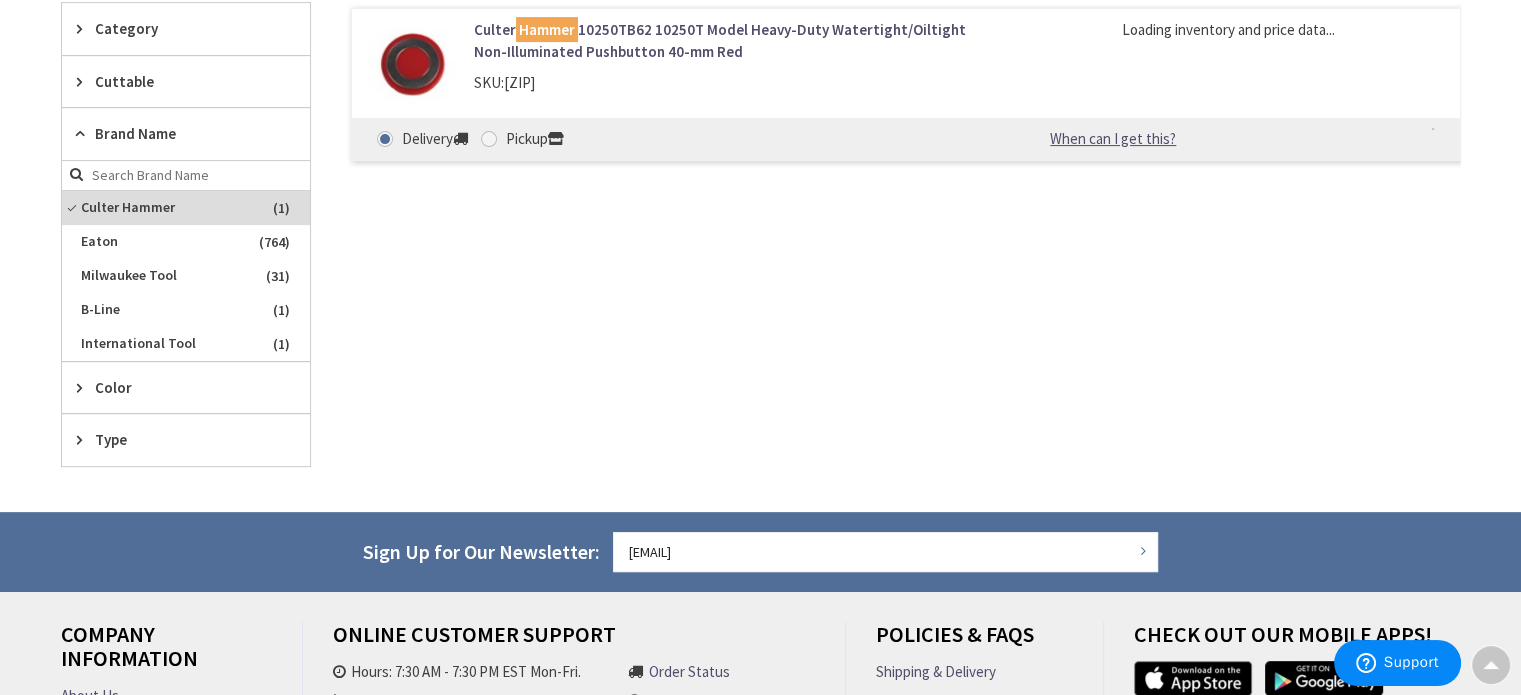 scroll, scrollTop: 515, scrollLeft: 0, axis: vertical 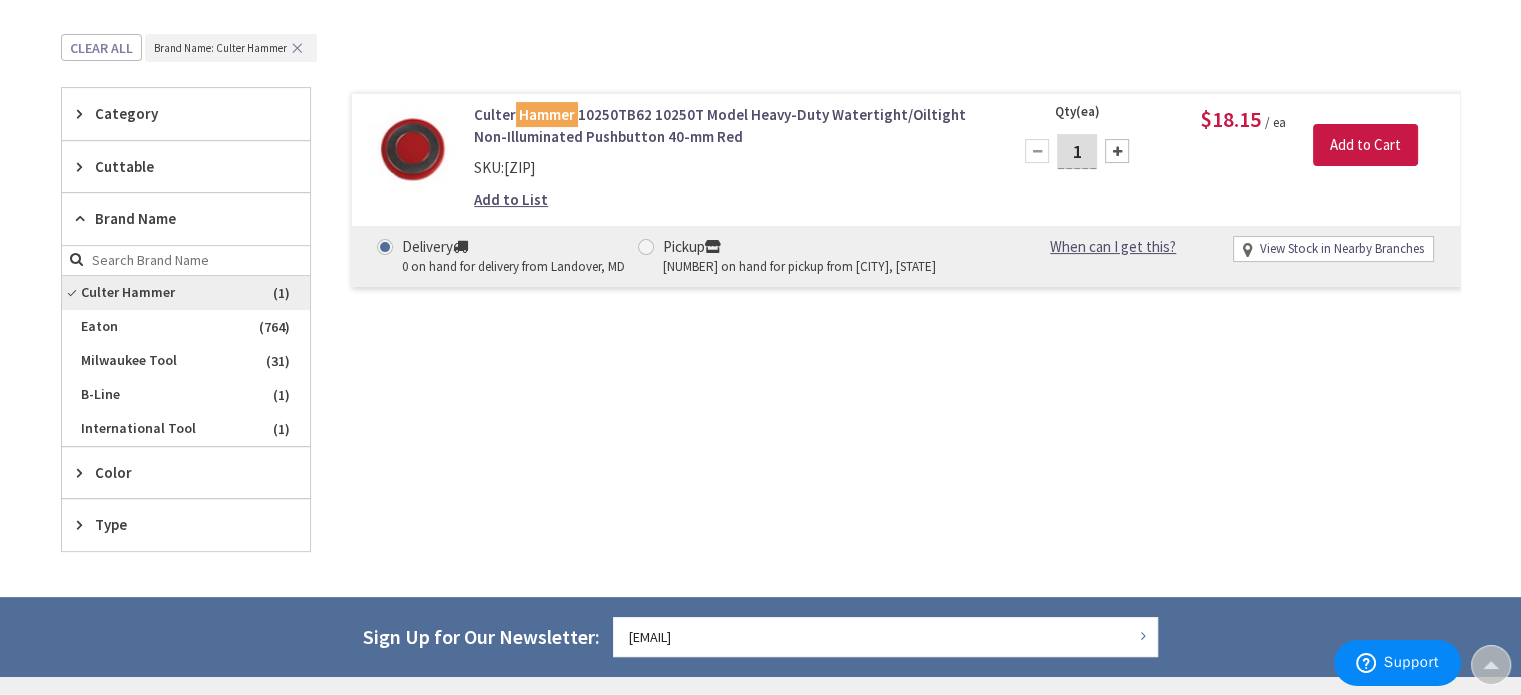 click on "Culter Hammer" at bounding box center (186, 293) 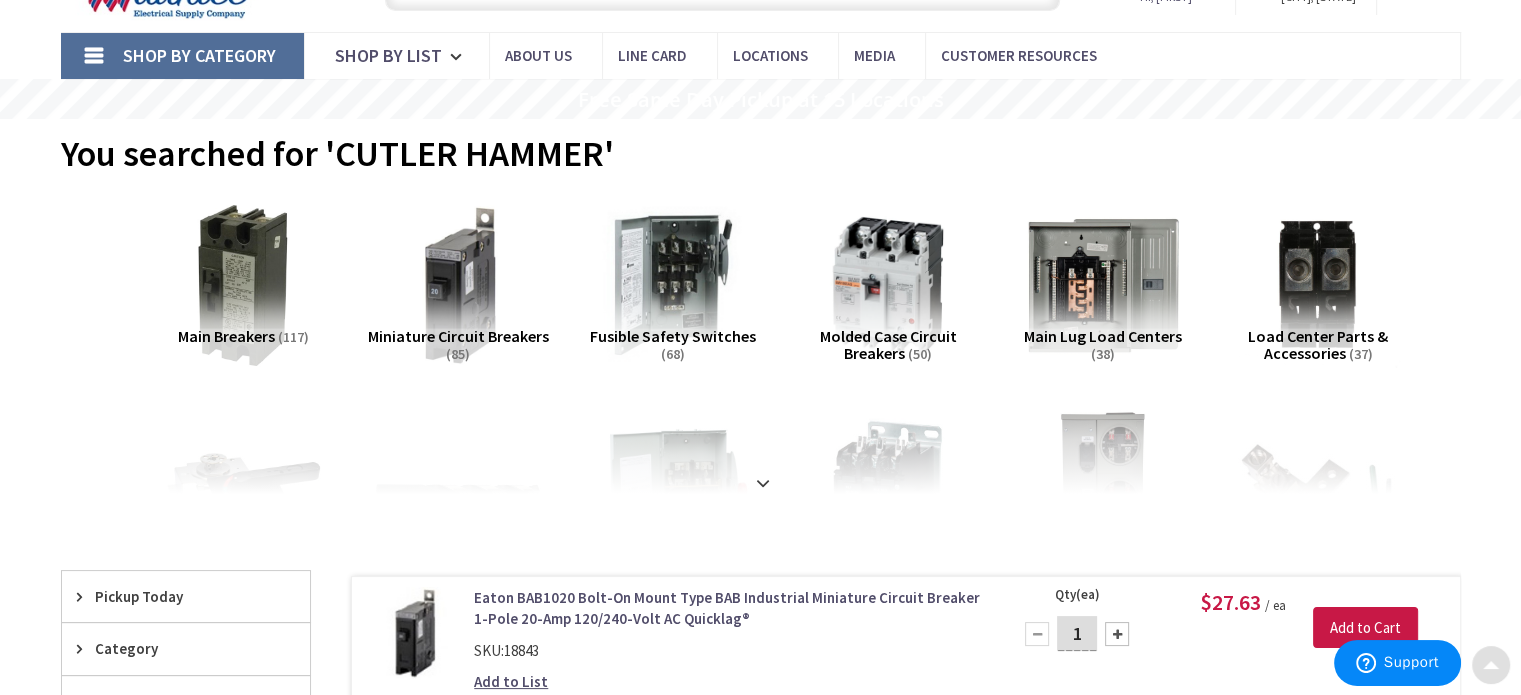 scroll, scrollTop: 0, scrollLeft: 0, axis: both 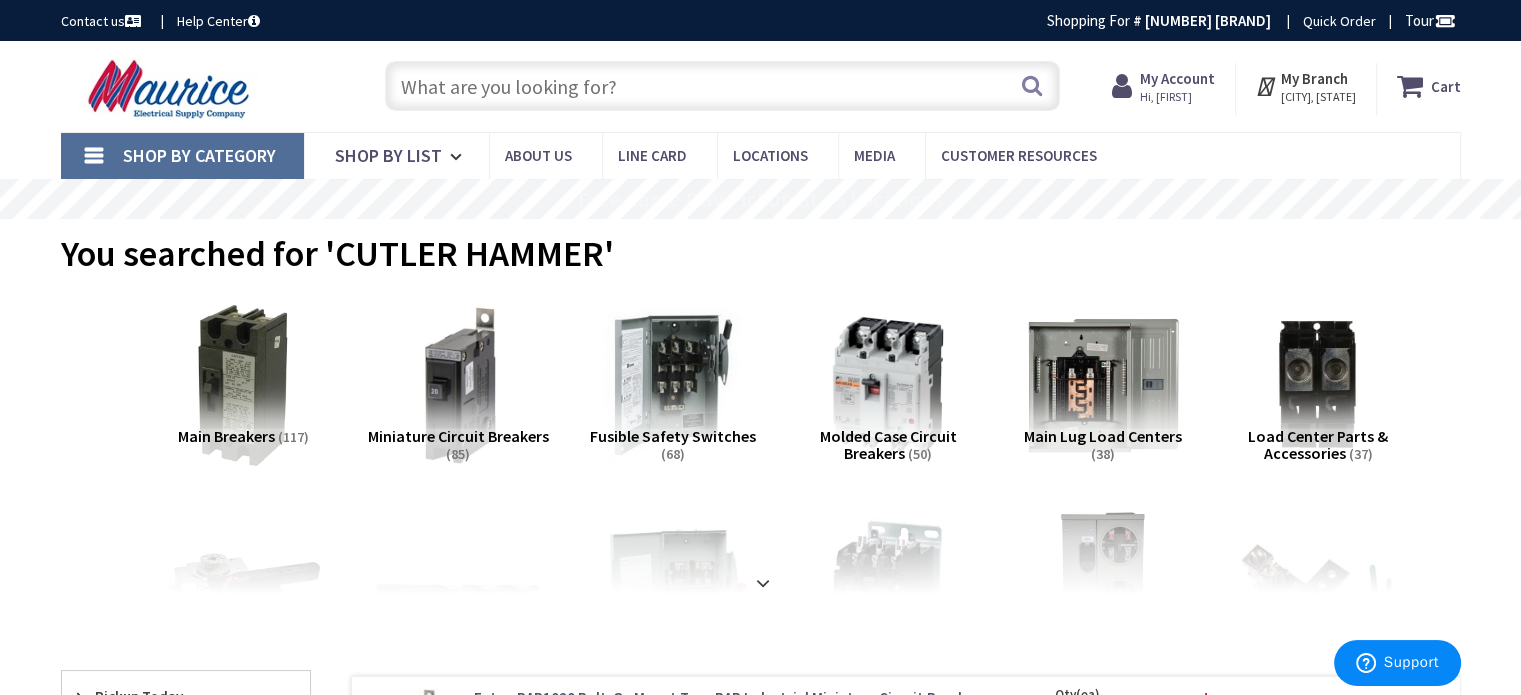 click at bounding box center (722, 86) 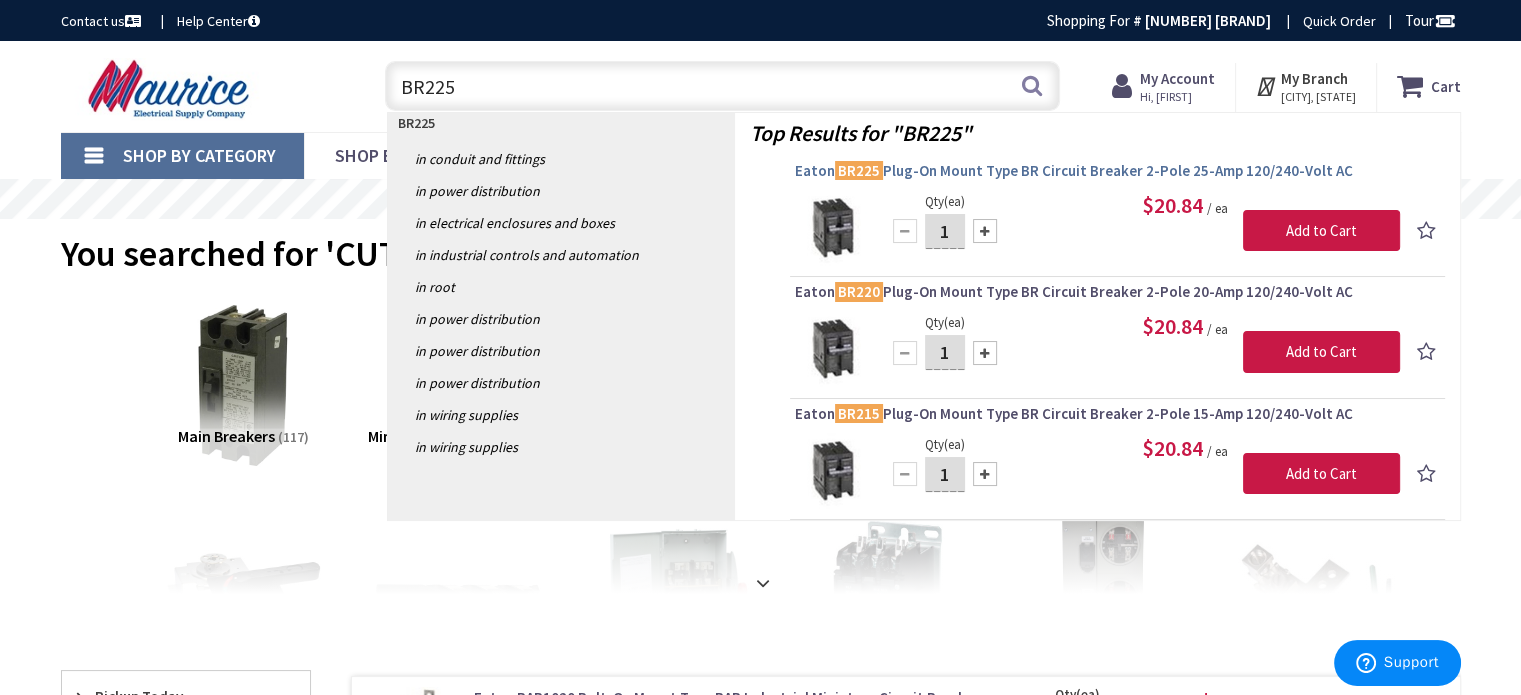type on "BR225" 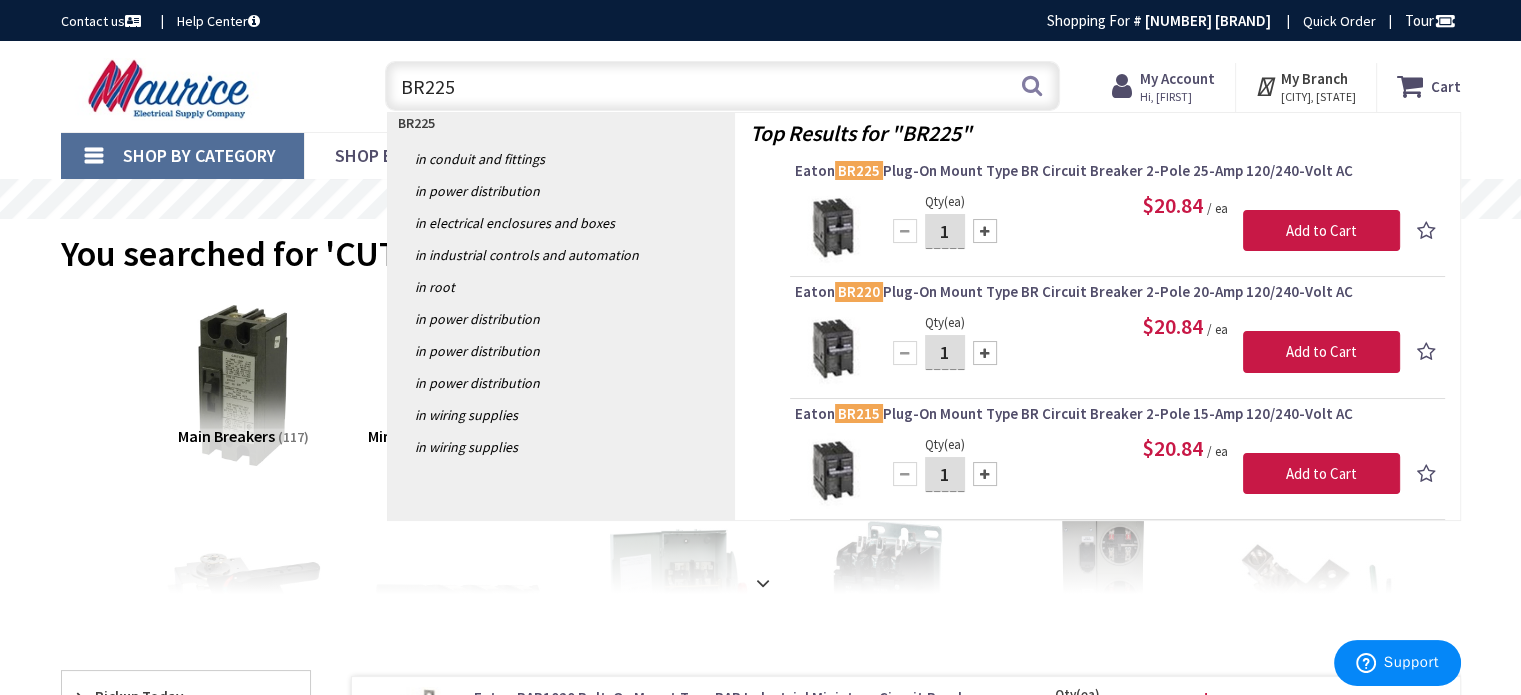click on "Eaton  BR225  Plug-On Mount Type BR Circuit Breaker 2-Pole 25-Amp 120/240-Volt AC" at bounding box center (1117, 171) 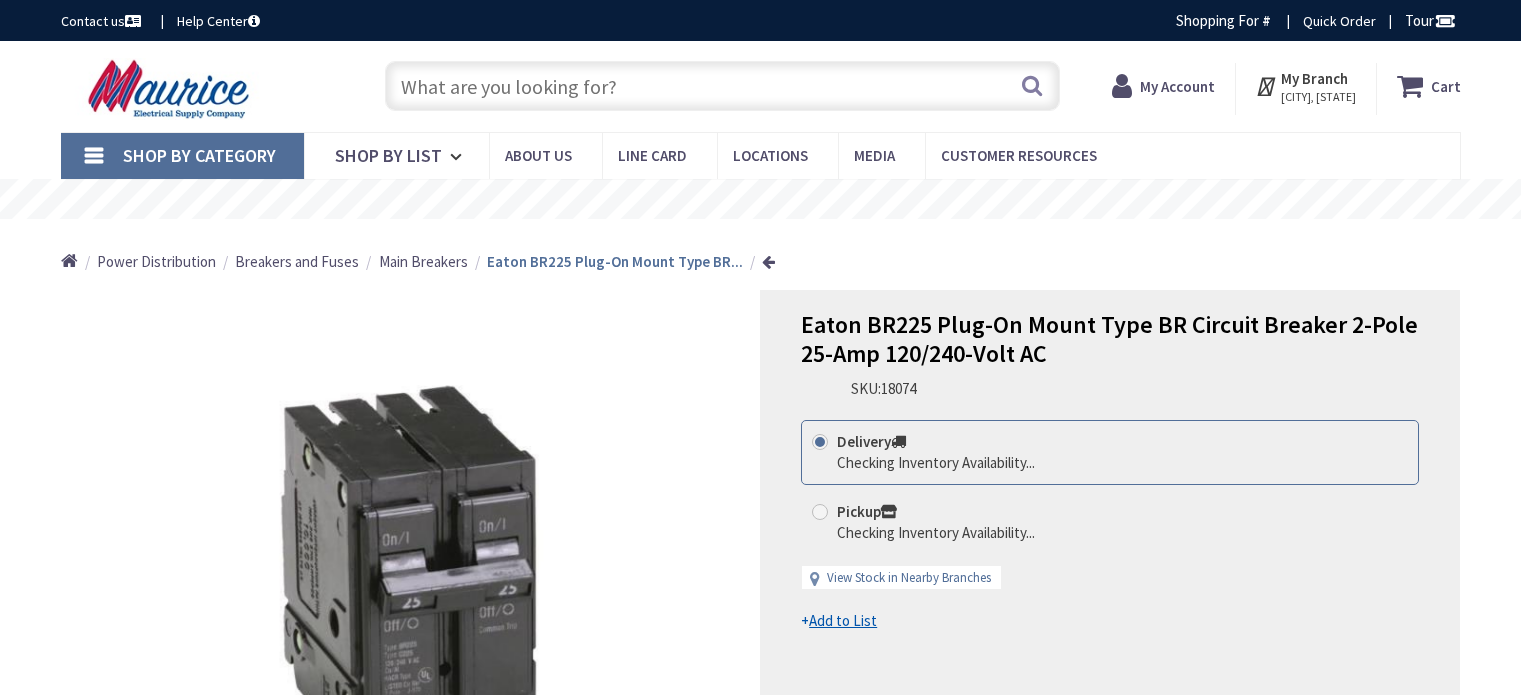 scroll, scrollTop: 0, scrollLeft: 0, axis: both 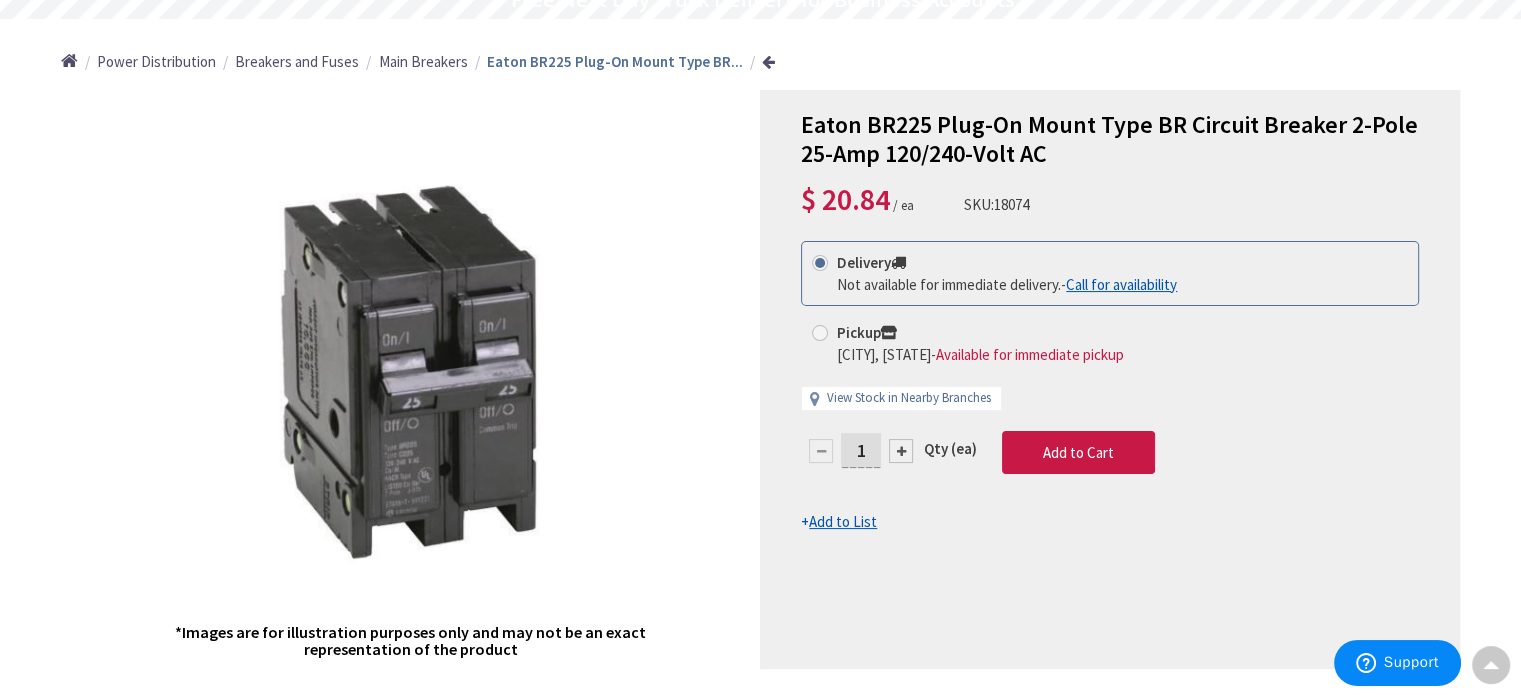 click on "[CITY], [STATE]" at bounding box center (884, 354) 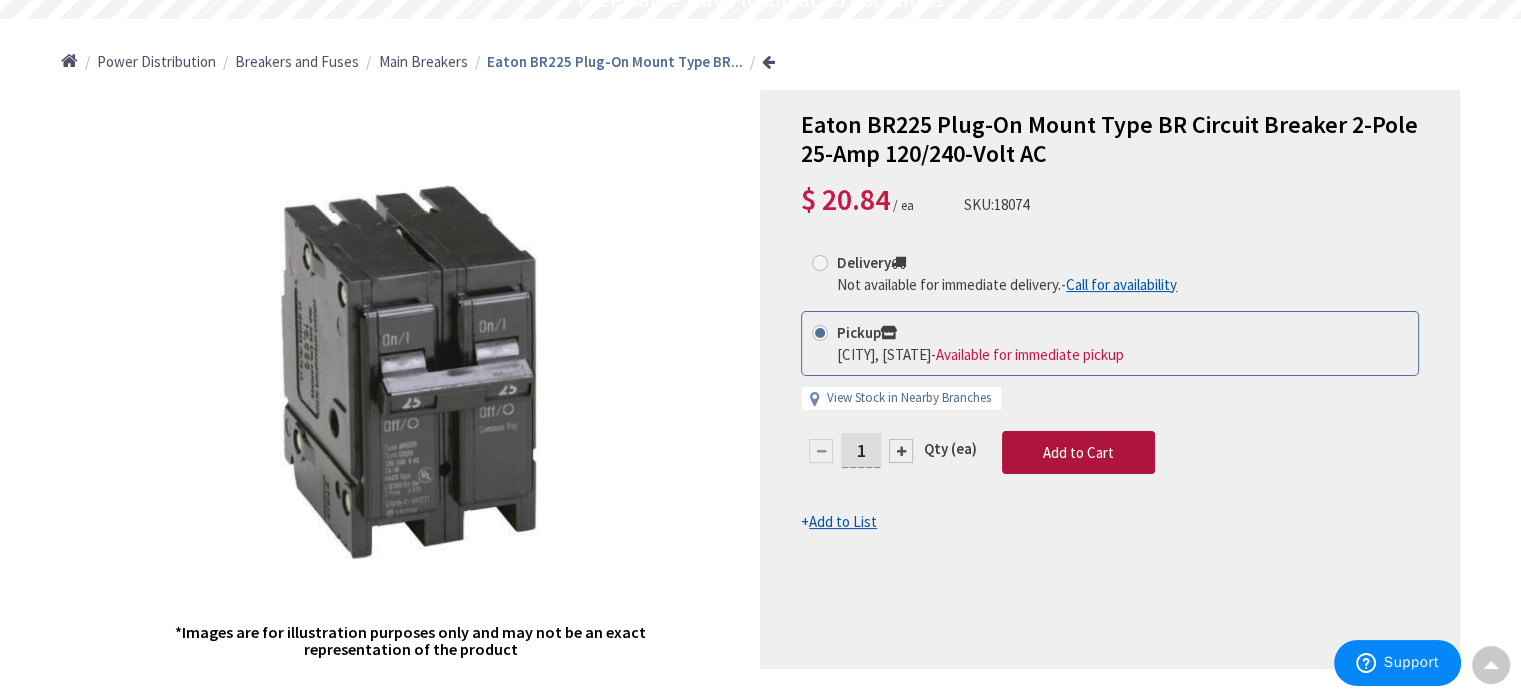 click on "Add to Cart" at bounding box center (1078, 452) 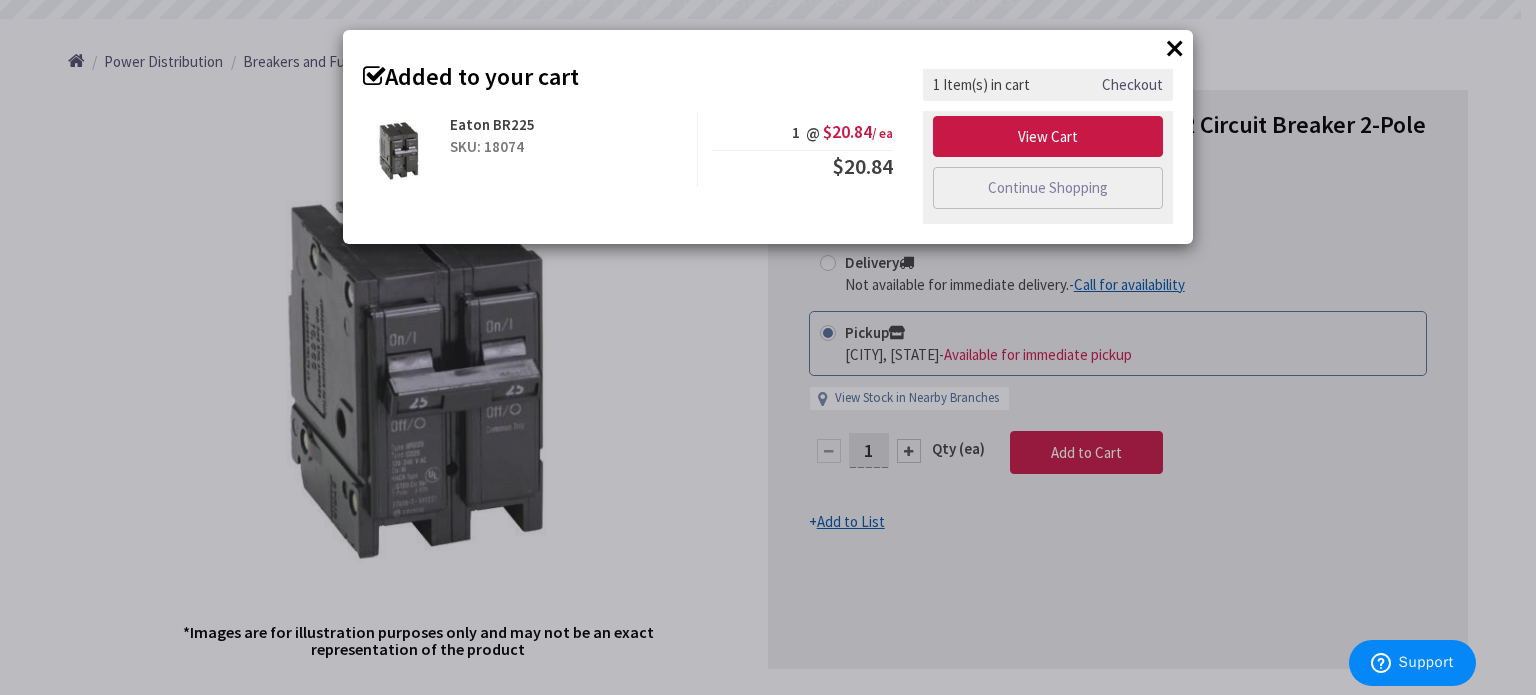 scroll, scrollTop: 0, scrollLeft: 0, axis: both 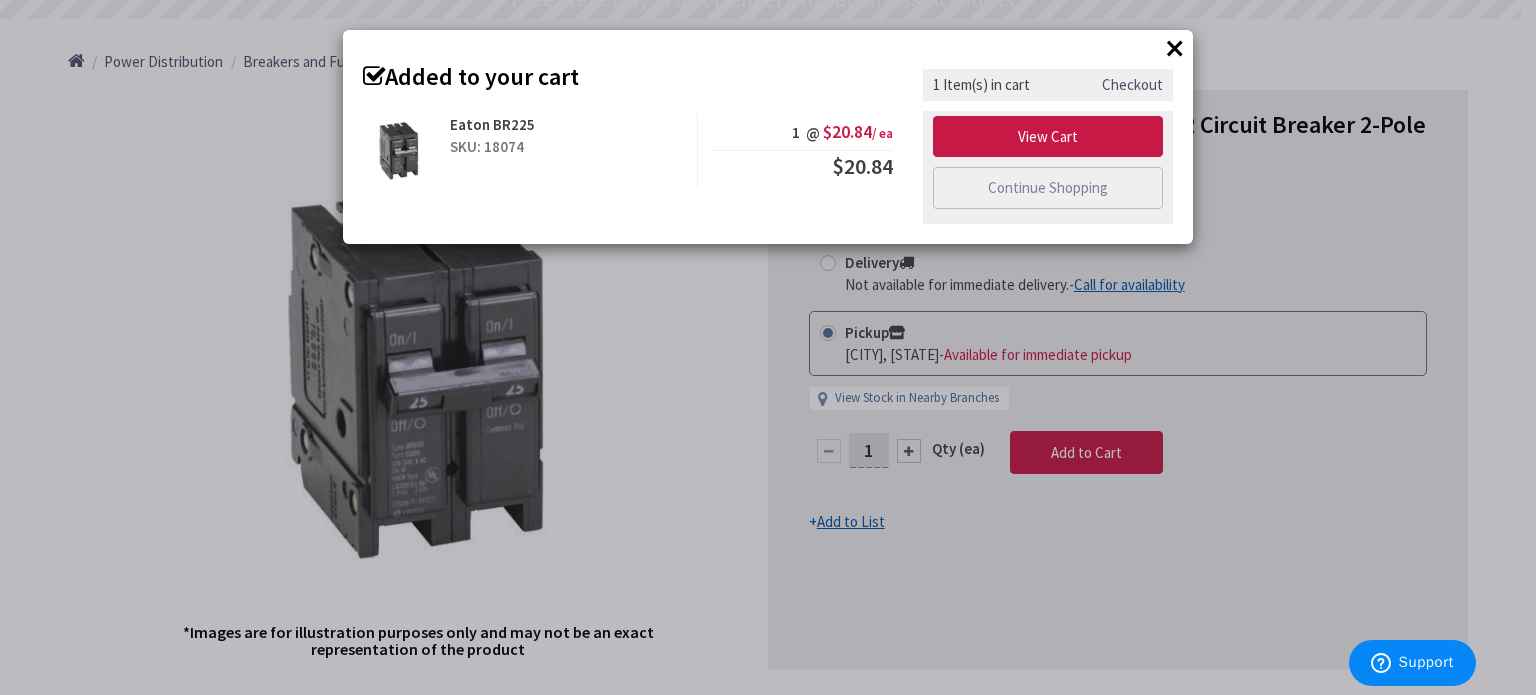 click on "×" at bounding box center (1175, 48) 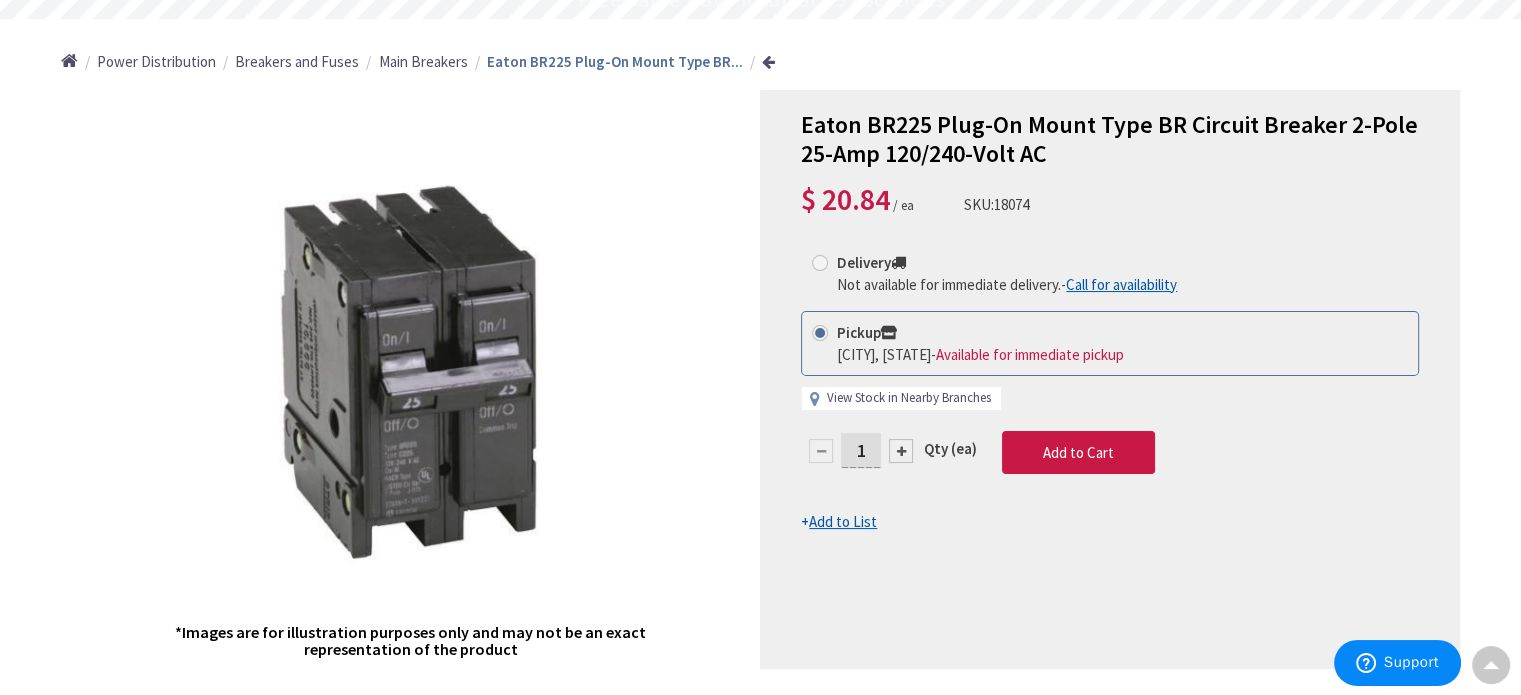 click on "View Stock in Nearby Branches" at bounding box center (909, 398) 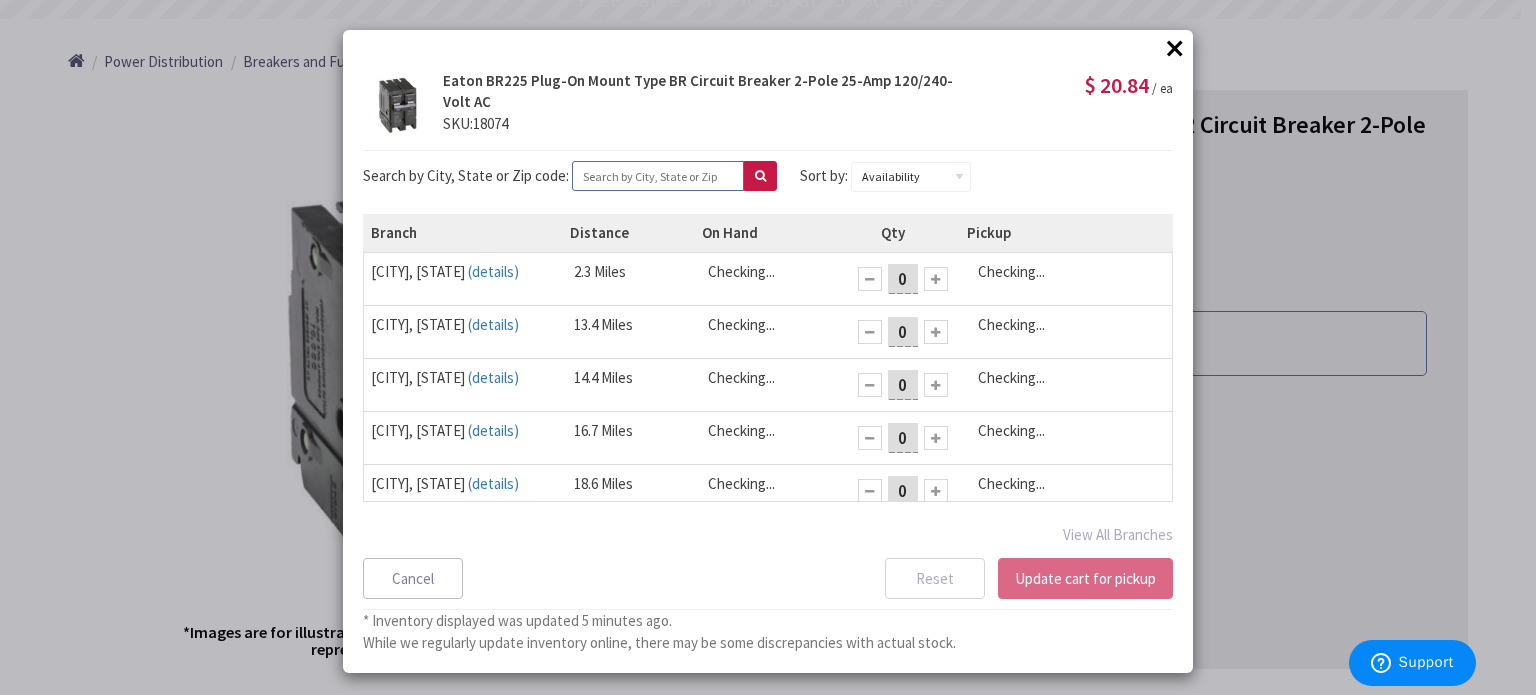 click at bounding box center (658, 176) 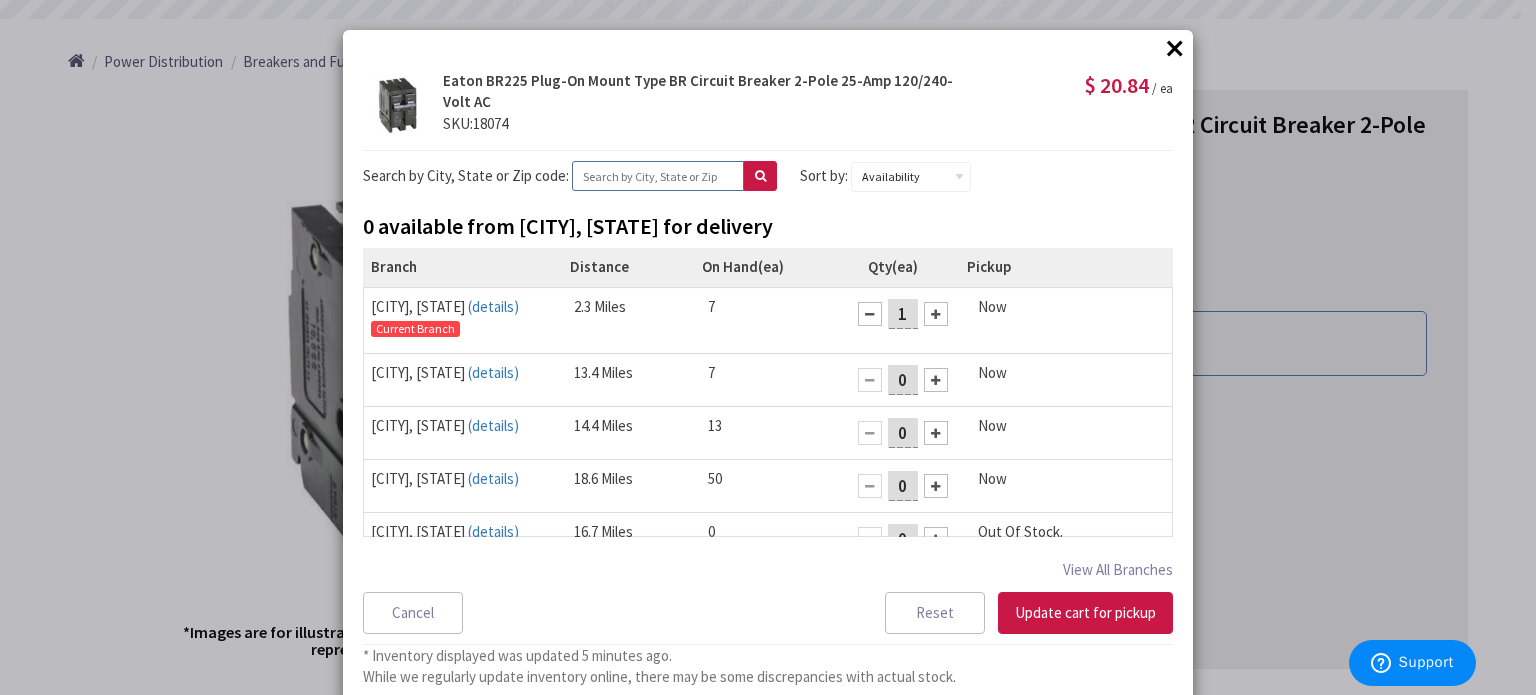 type on "BELTSVILLE" 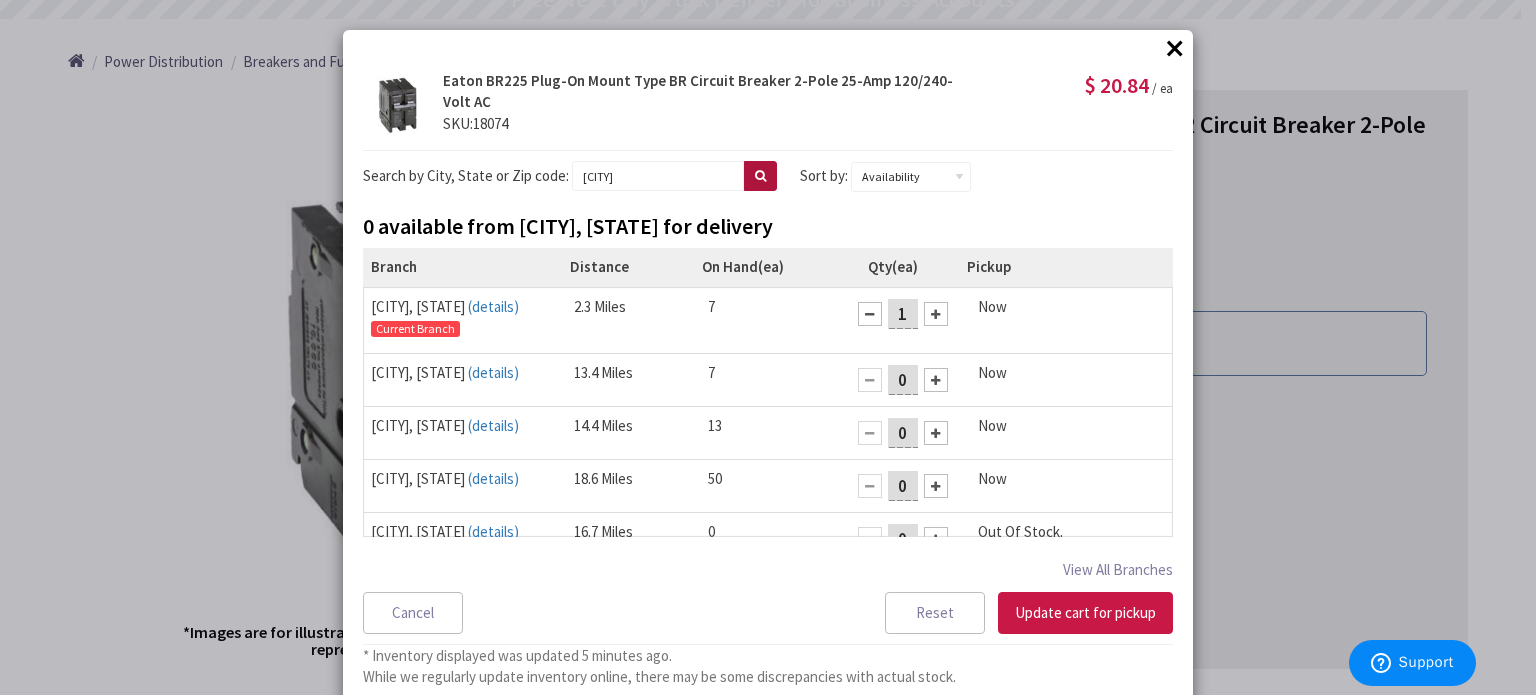 click at bounding box center (760, 176) 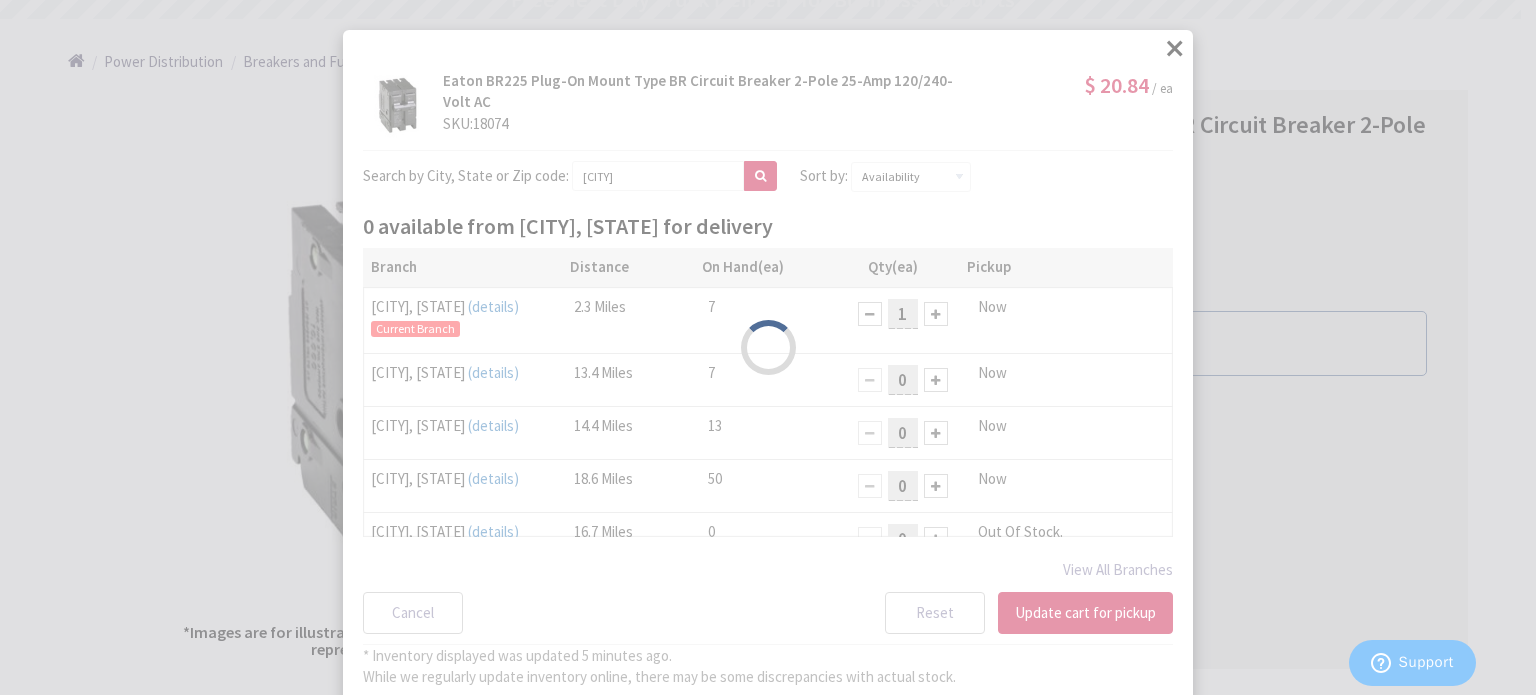 select on "data-availability" 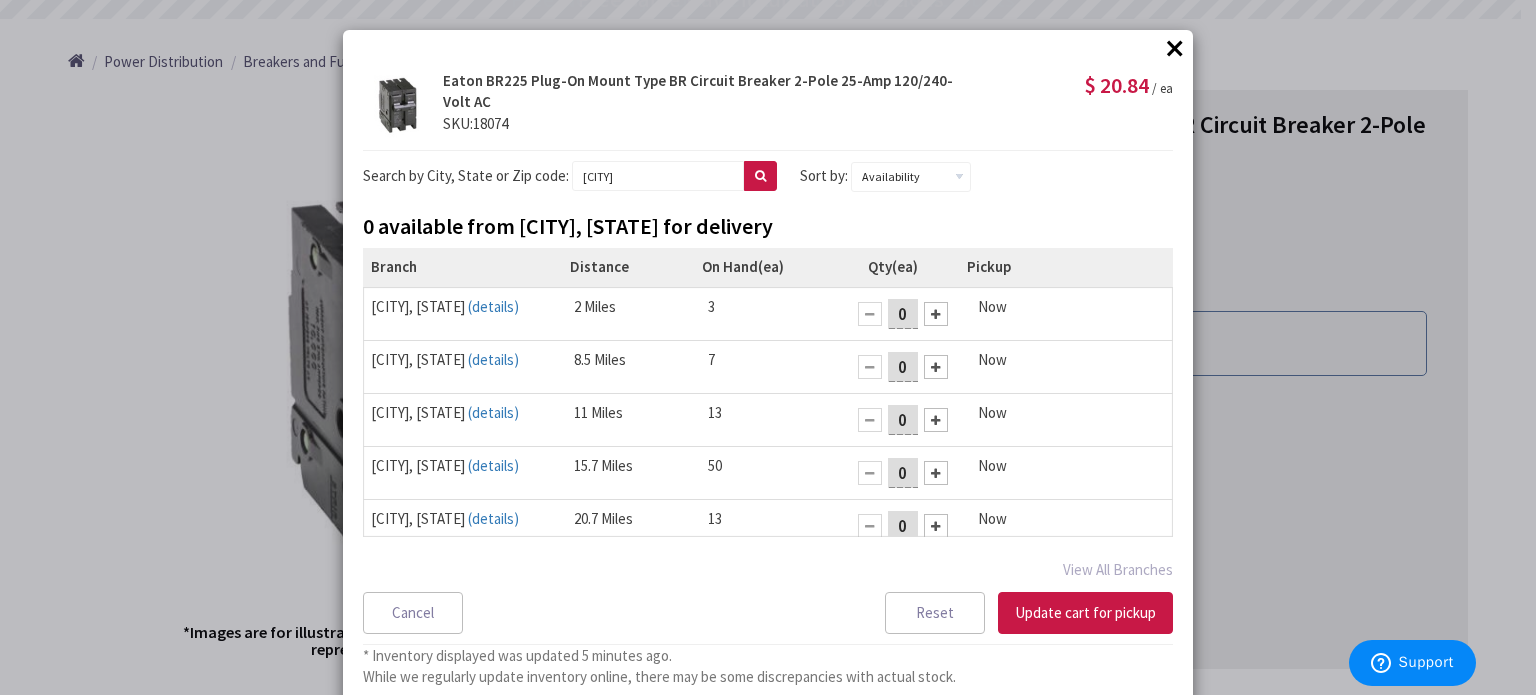 click at bounding box center [936, 314] 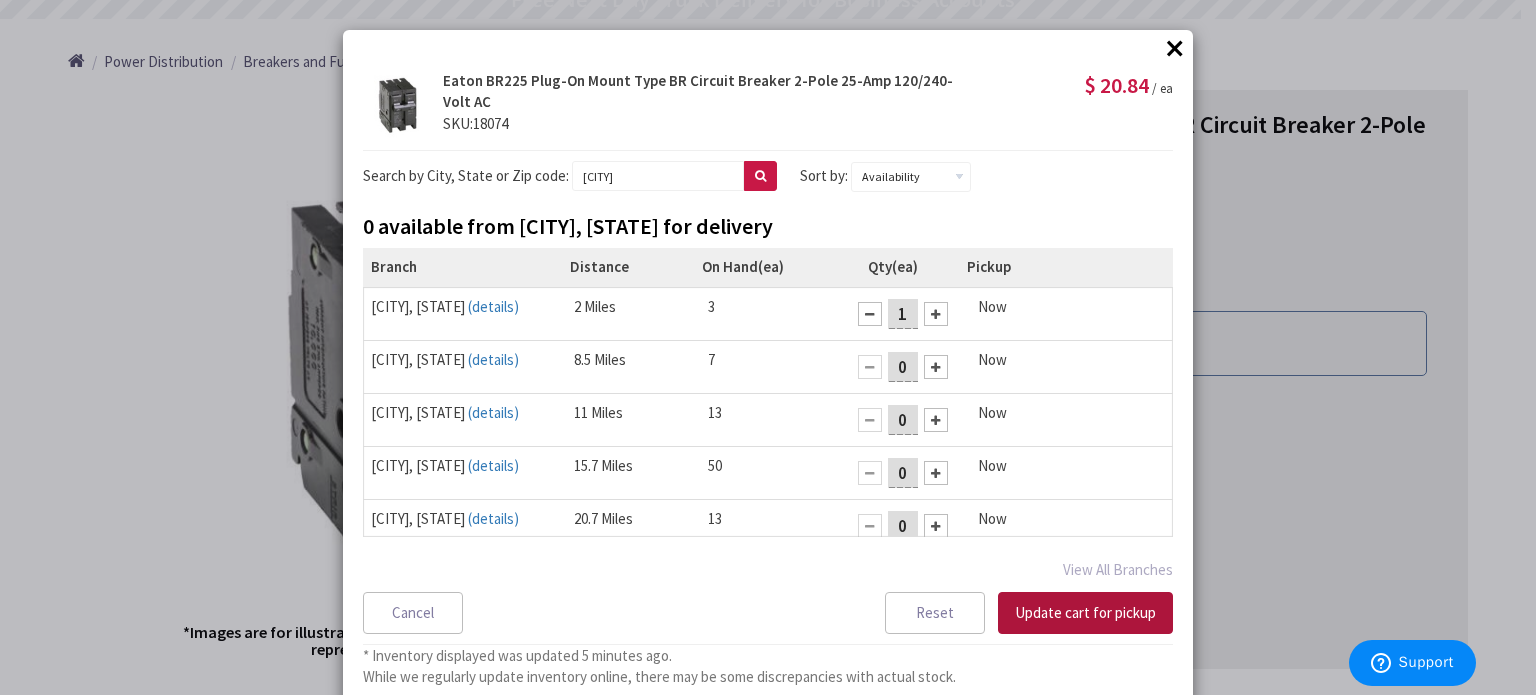 click on "Update cart for pickup" at bounding box center [1085, 613] 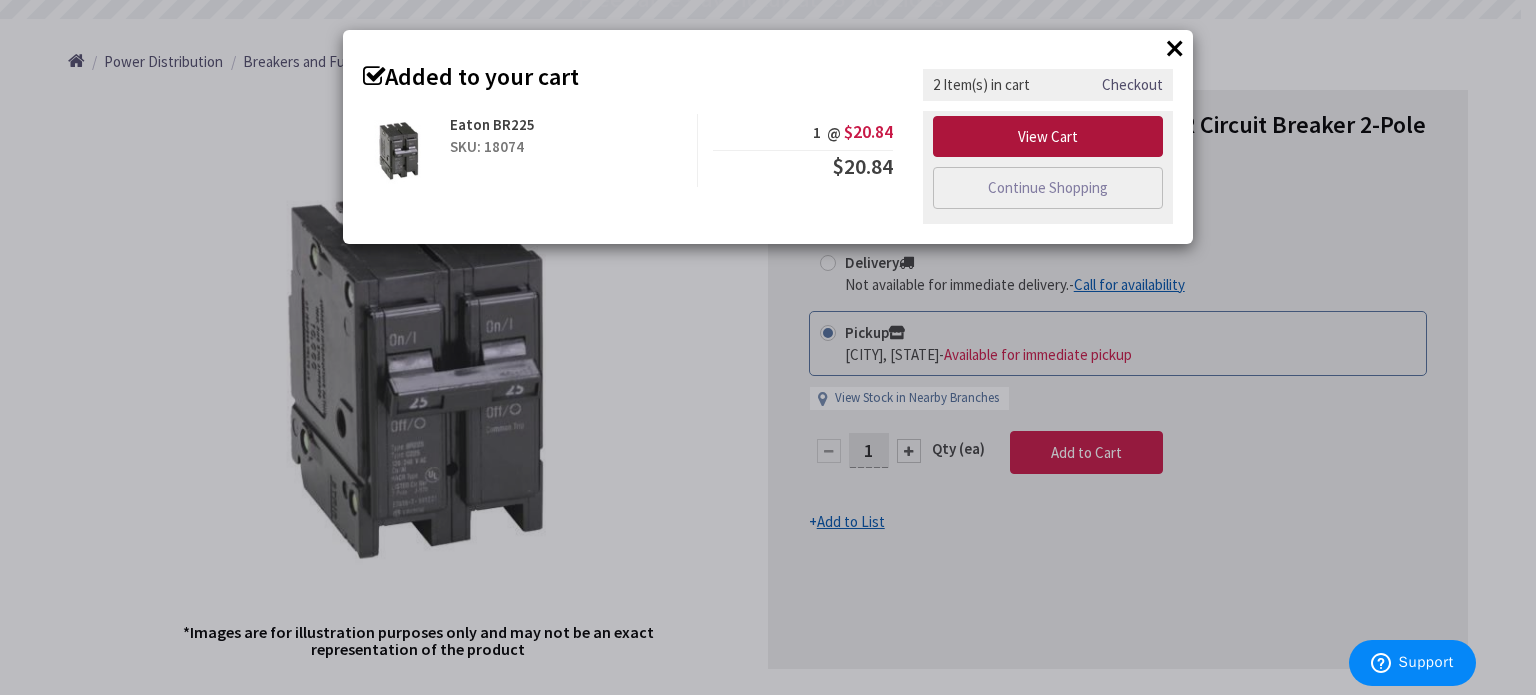 click on "View Cart" at bounding box center [1048, 137] 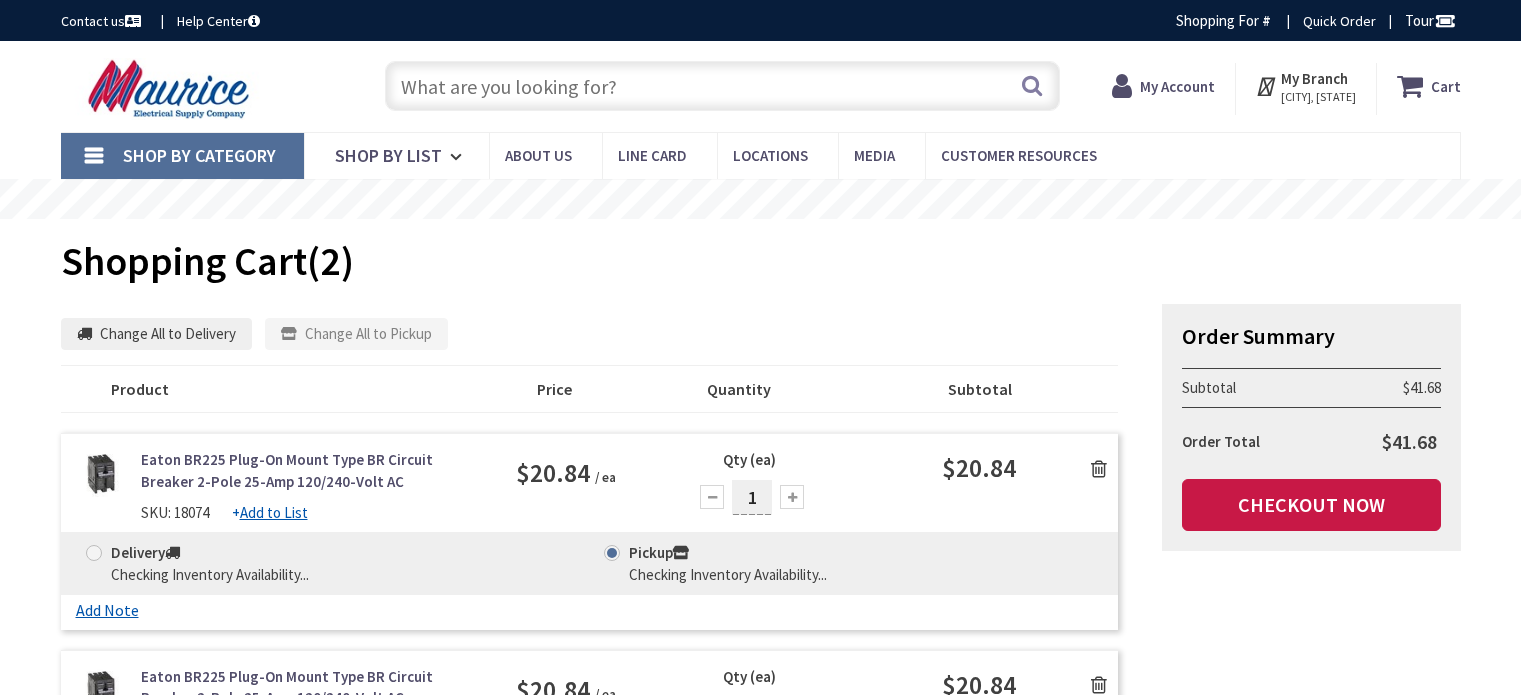 scroll, scrollTop: 0, scrollLeft: 0, axis: both 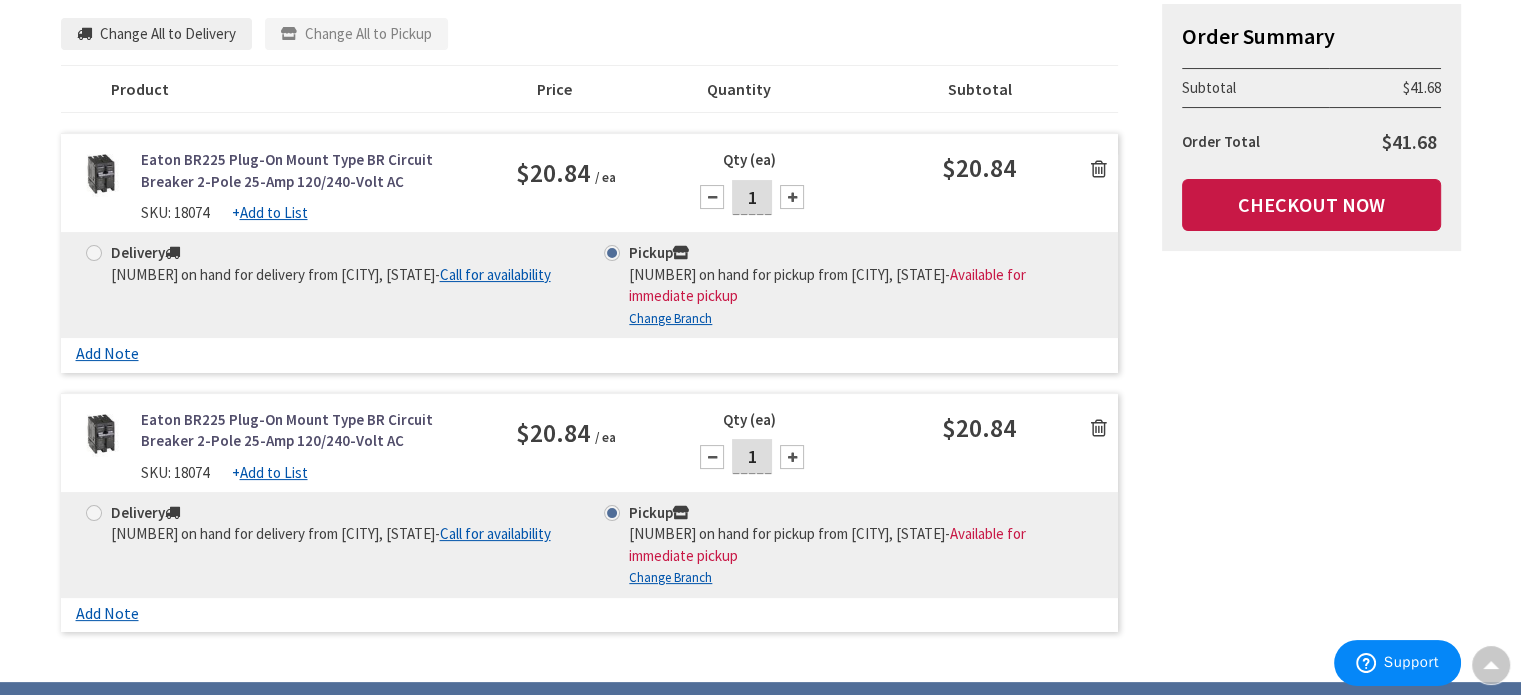 click at bounding box center (1099, 428) 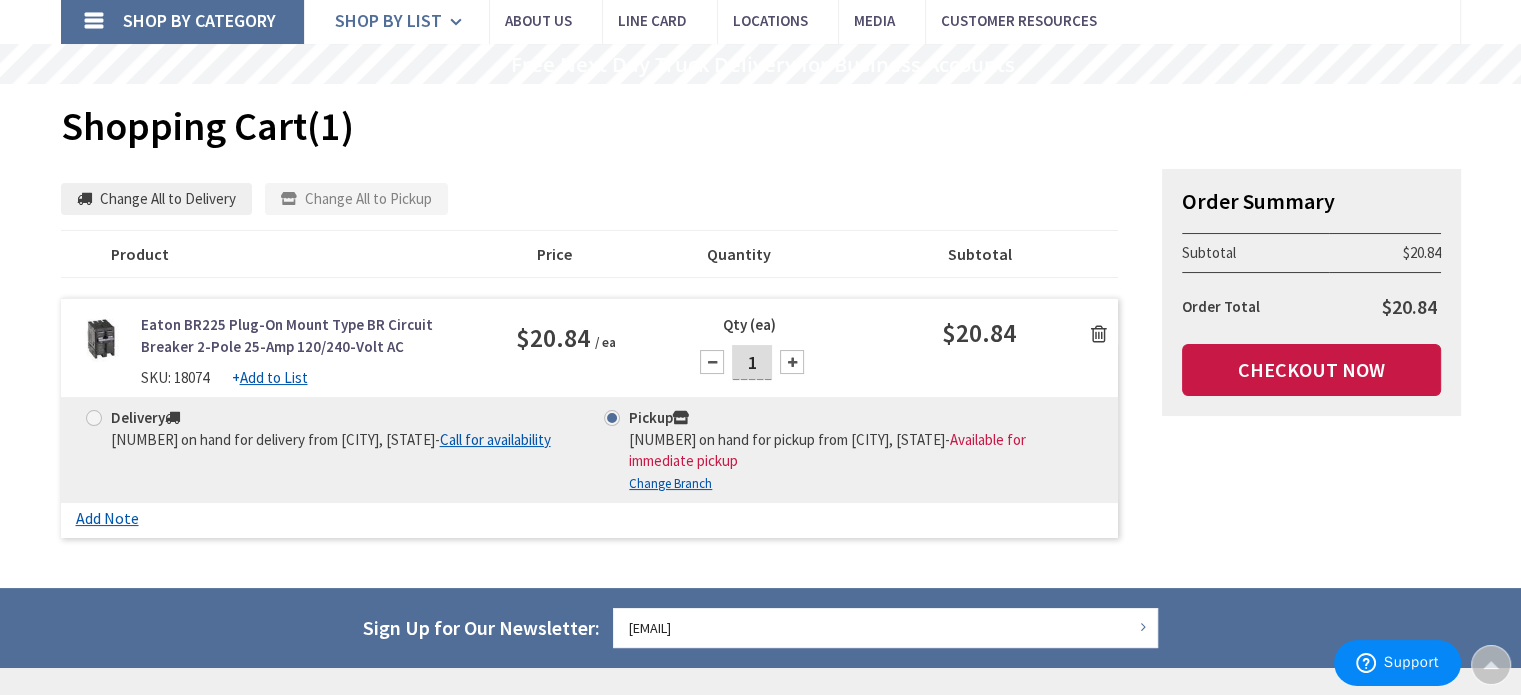 scroll, scrollTop: 100, scrollLeft: 0, axis: vertical 